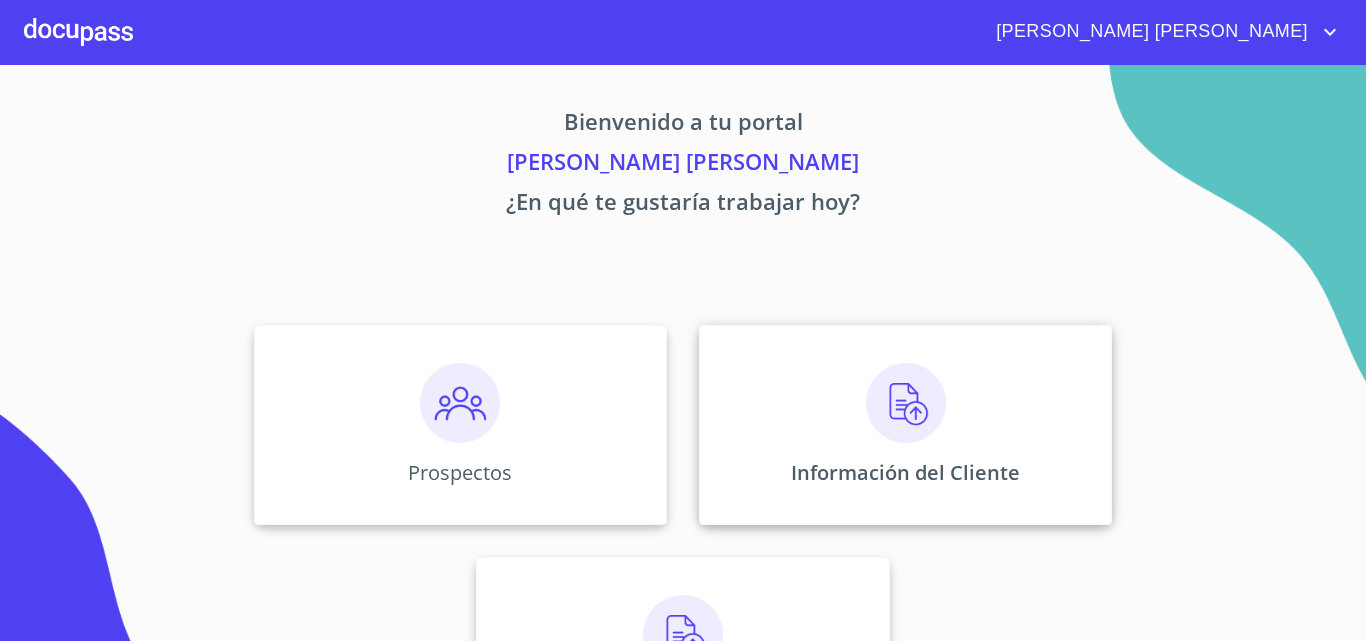 scroll, scrollTop: 0, scrollLeft: 0, axis: both 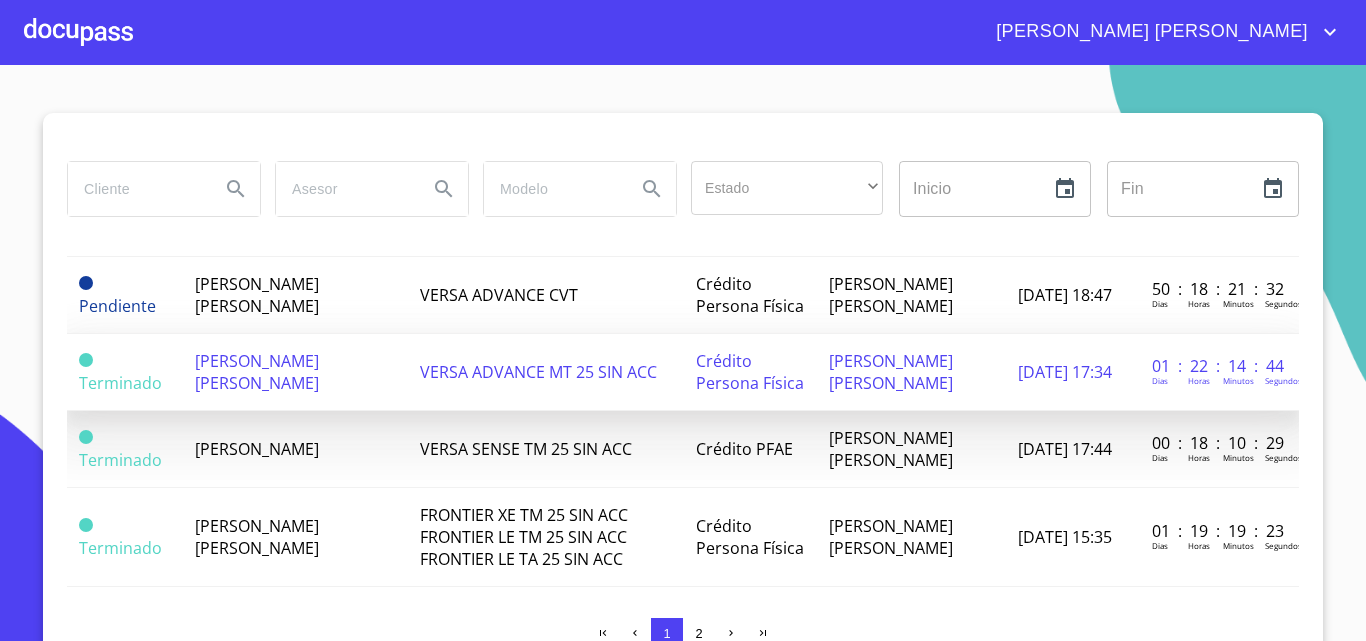 click on "[PERSON_NAME] [PERSON_NAME]" at bounding box center (257, 372) 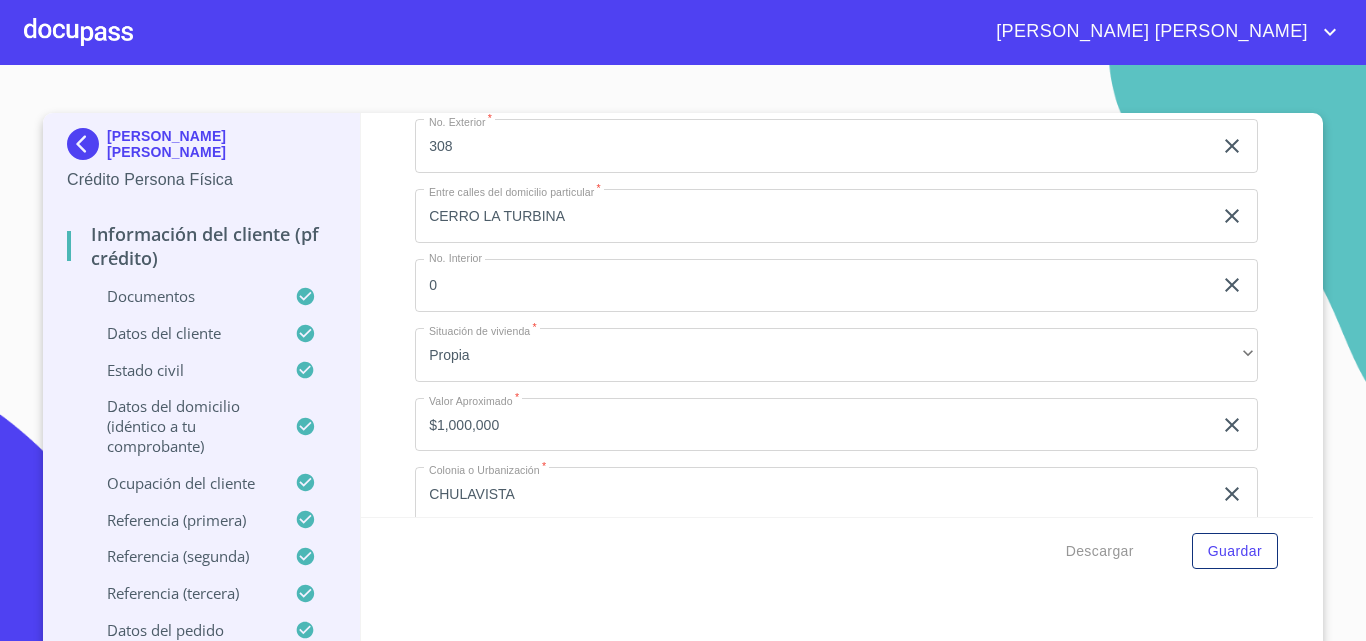 scroll, scrollTop: 5300, scrollLeft: 0, axis: vertical 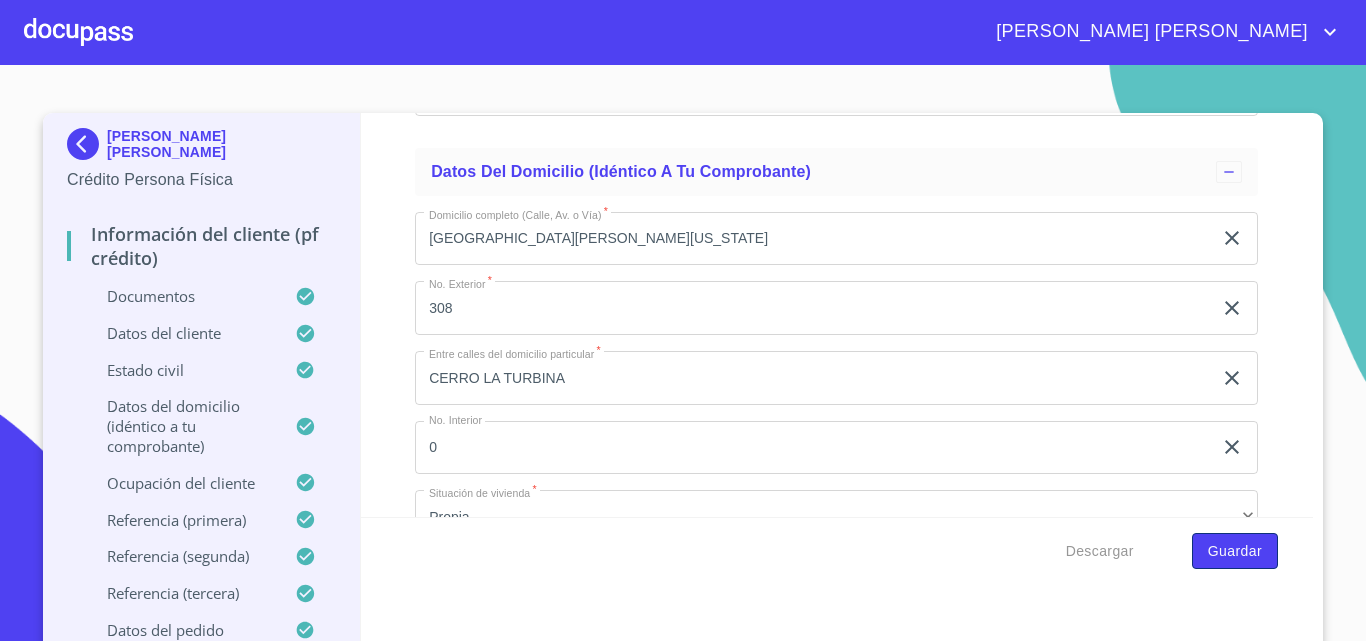 click on "Guardar" at bounding box center (1235, 551) 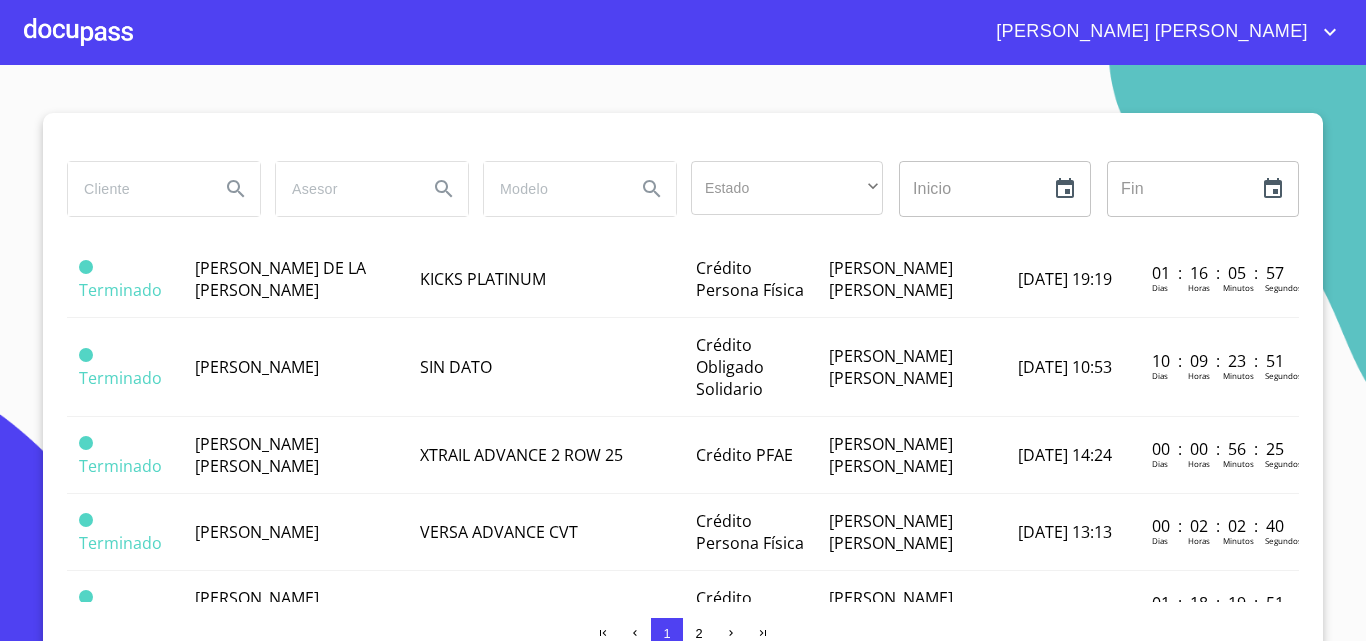 scroll, scrollTop: 800, scrollLeft: 0, axis: vertical 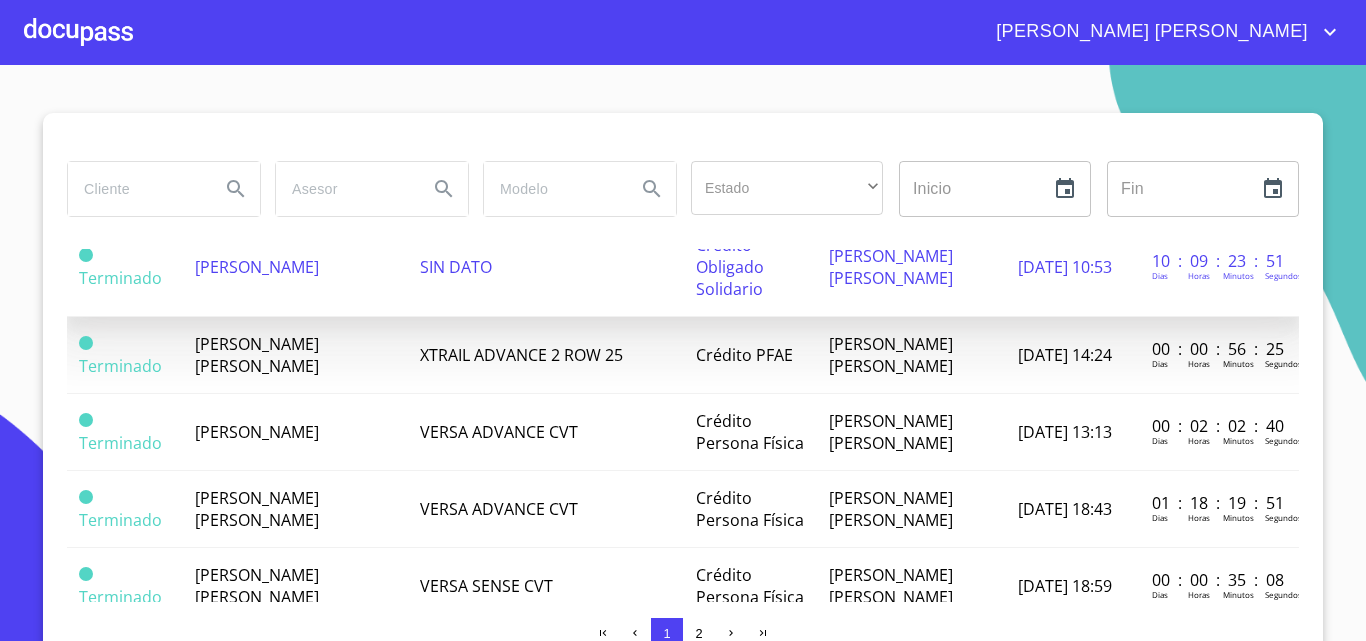 click on "[PERSON_NAME]" at bounding box center (295, 267) 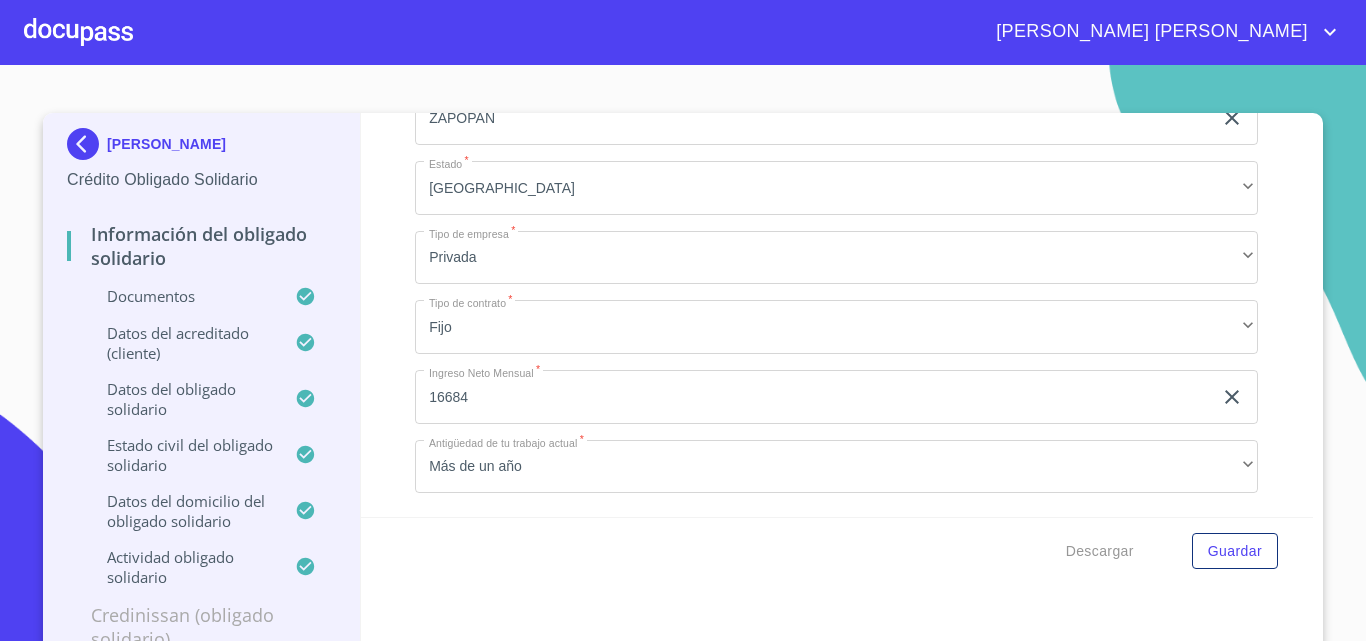 scroll, scrollTop: 11337, scrollLeft: 0, axis: vertical 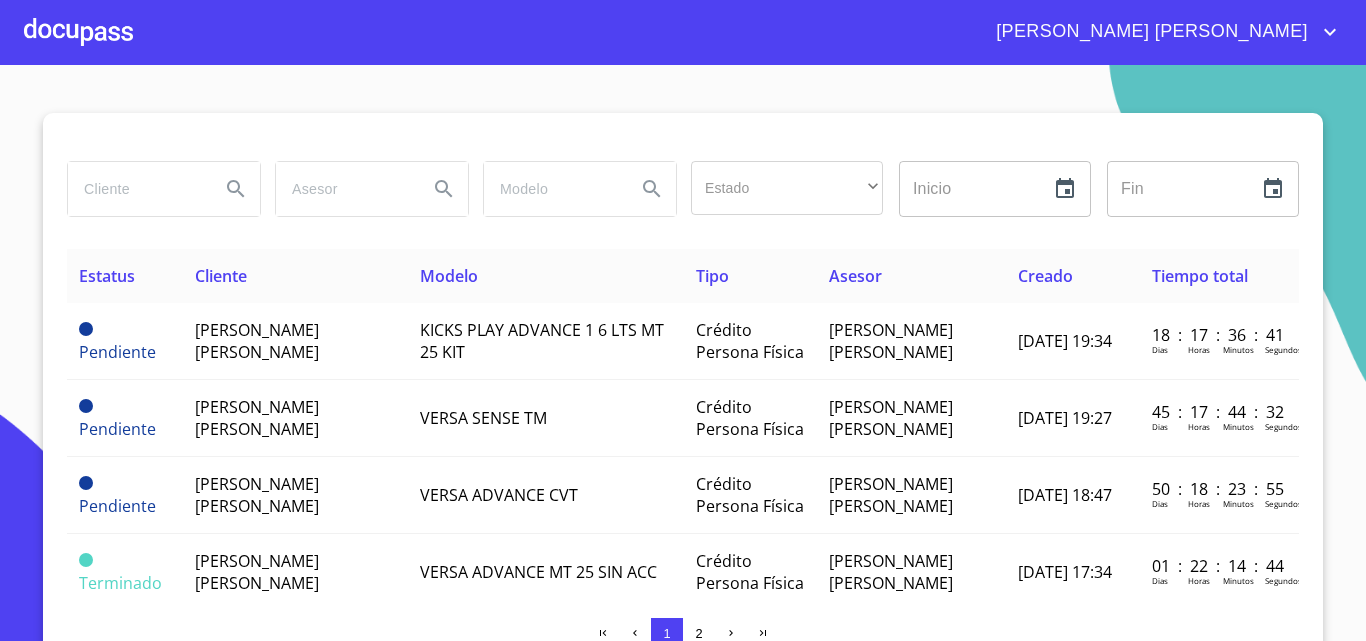 click at bounding box center [78, 32] 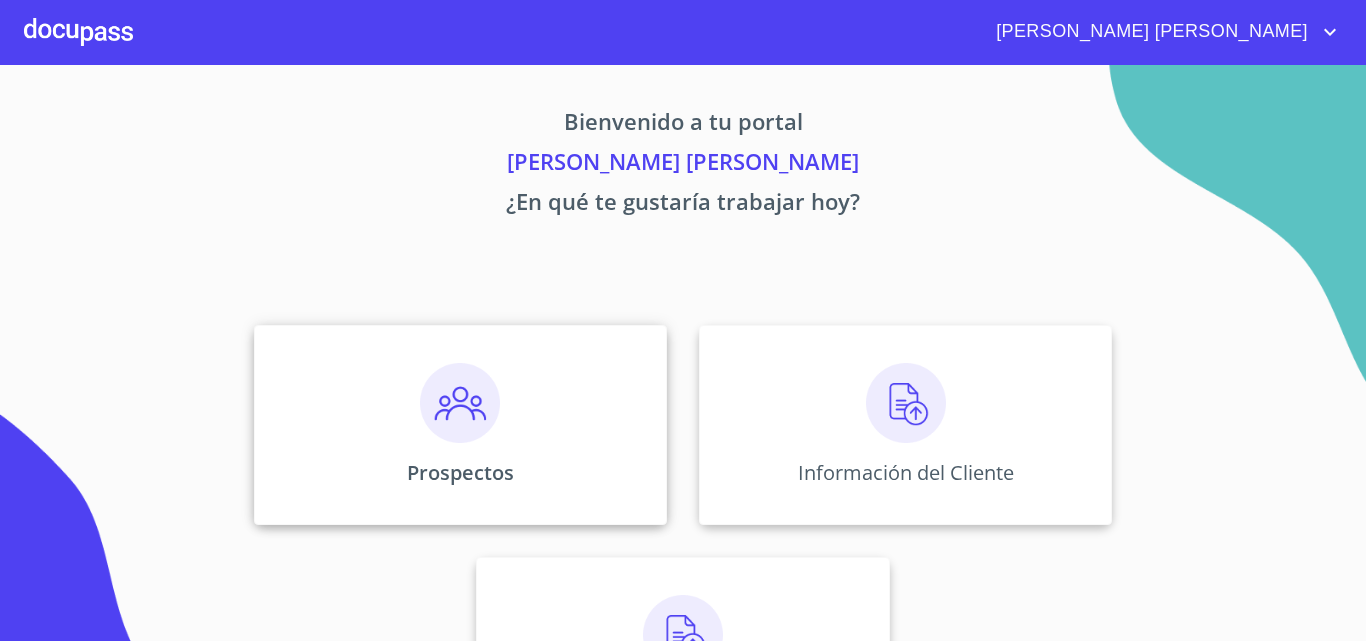 click on "Prospectos" at bounding box center [460, 472] 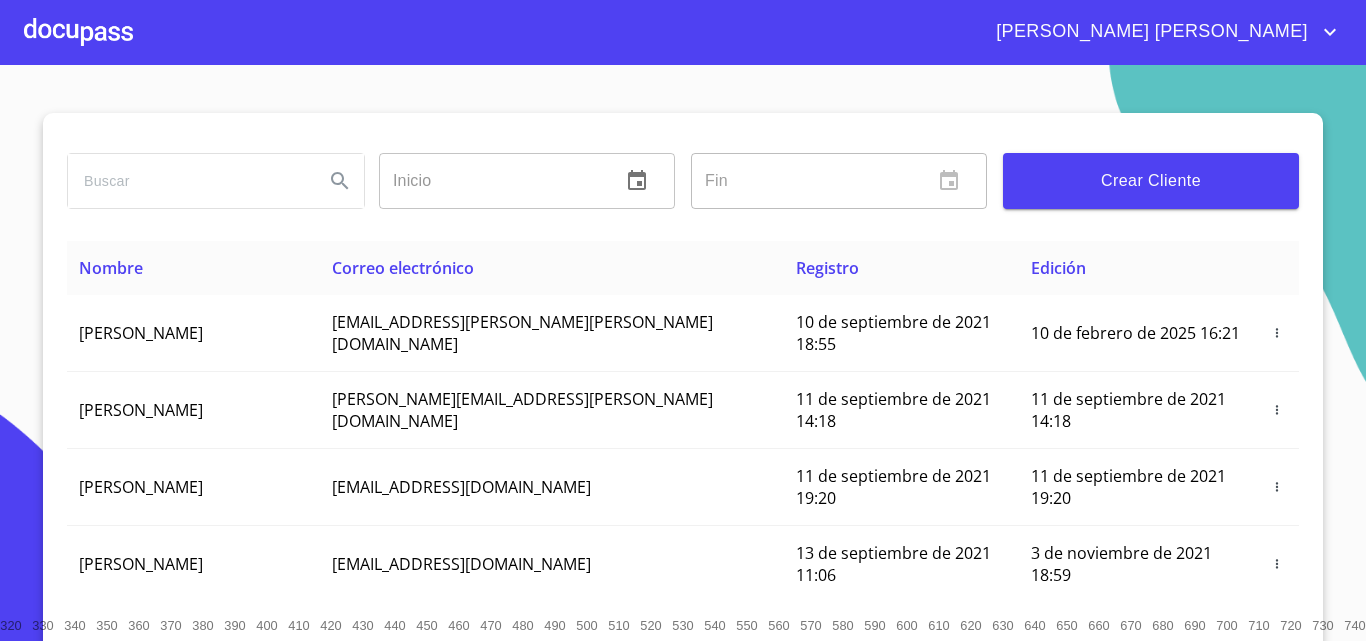 click on "Crear Cliente" at bounding box center (1151, 181) 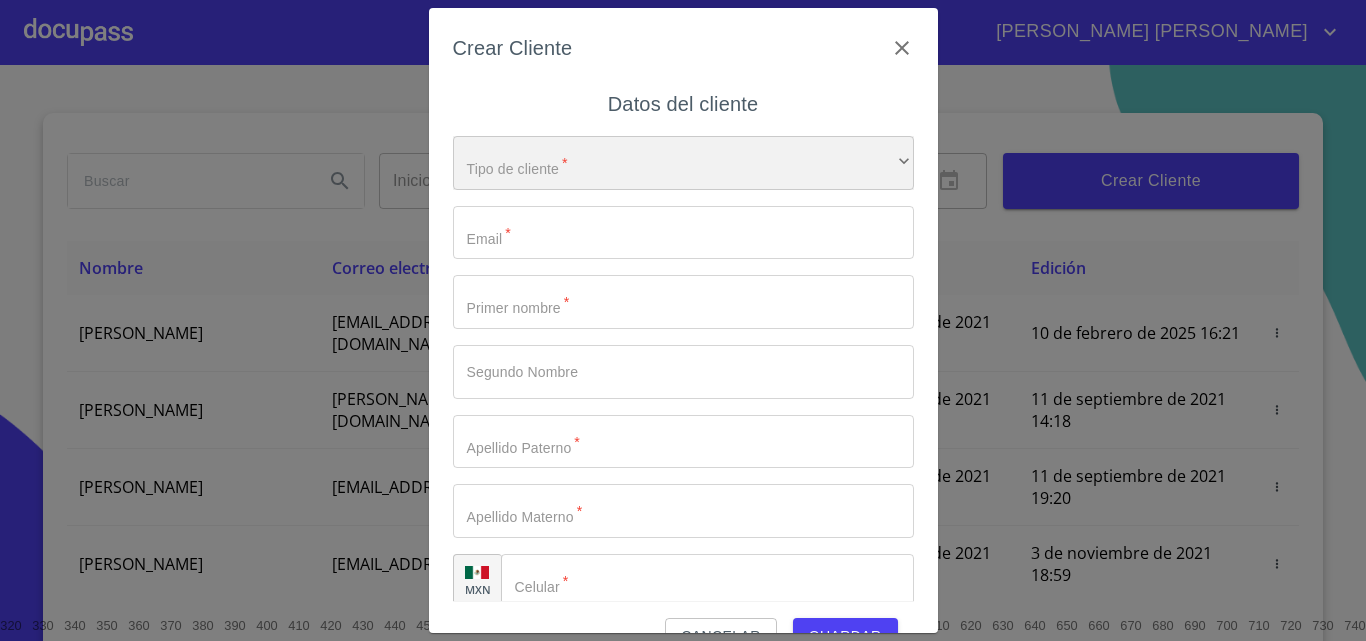 click on "​" at bounding box center (683, 163) 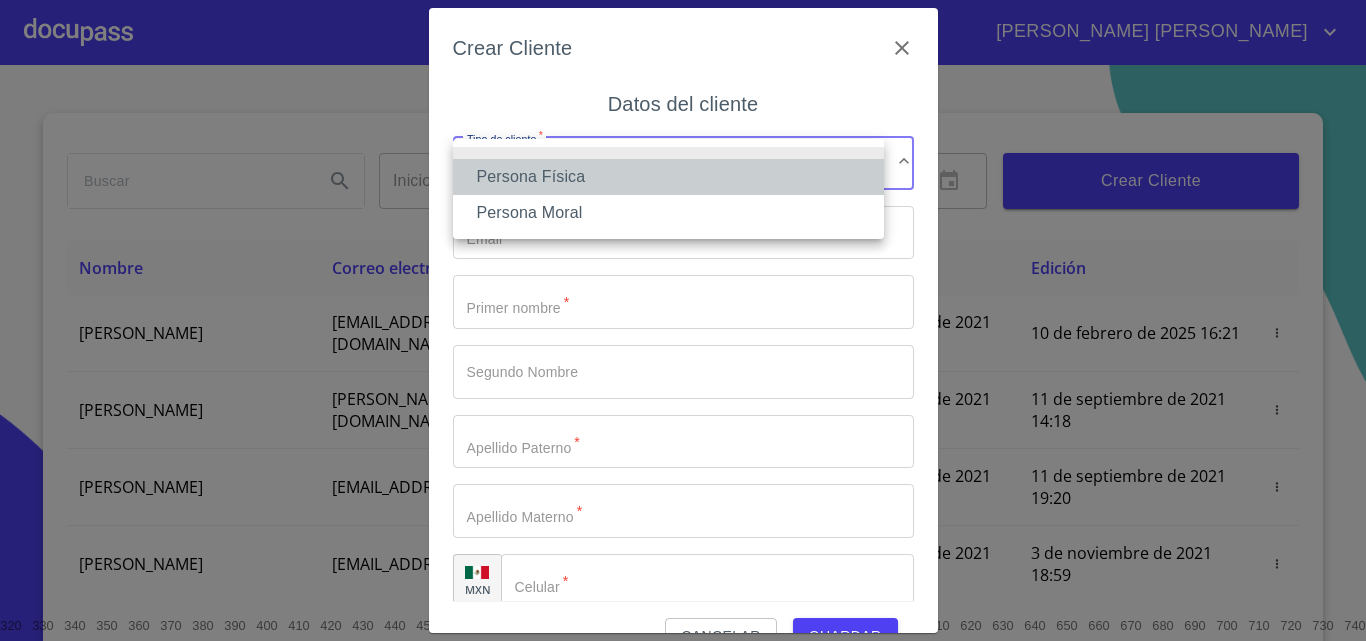 click on "Persona Física" at bounding box center (668, 177) 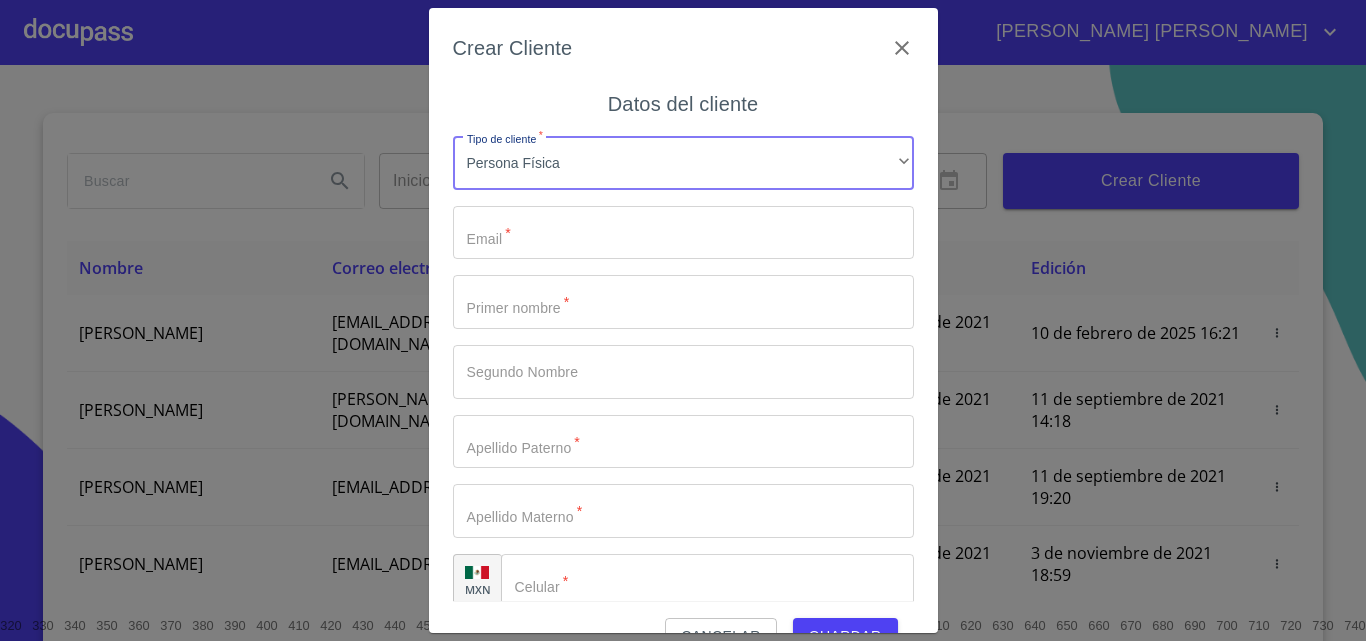 click on "Tipo de cliente   *" at bounding box center [683, 233] 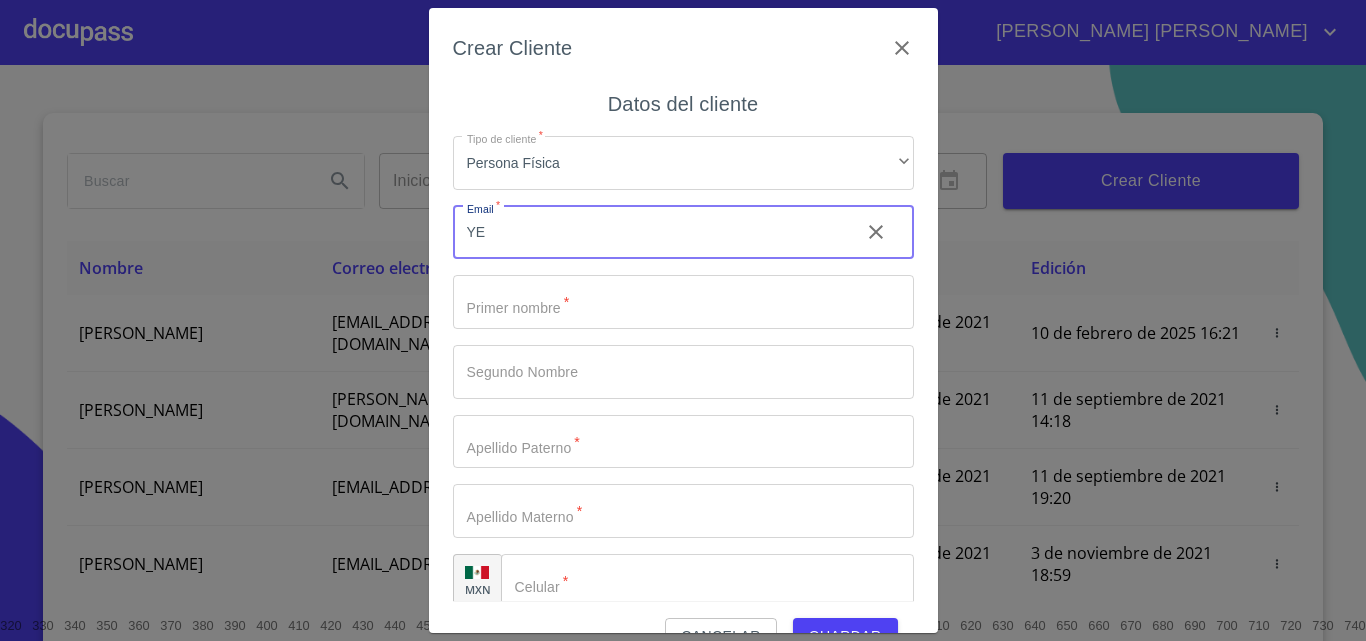 type on "Y" 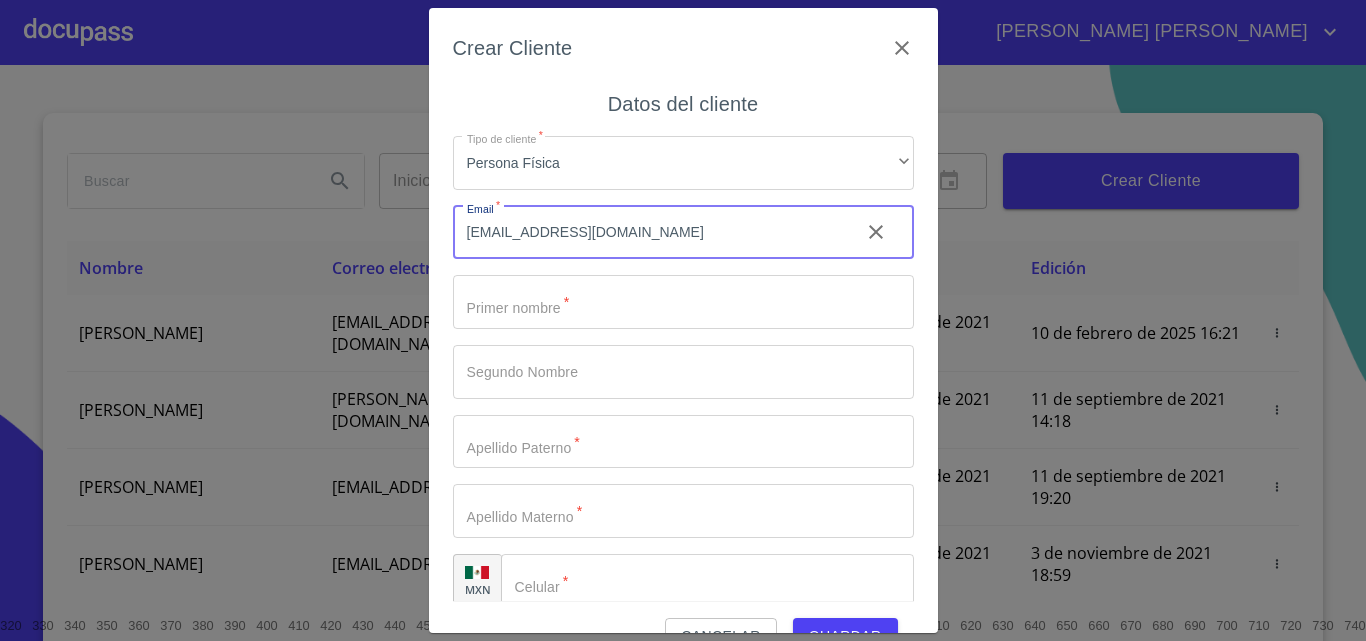type on "[EMAIL_ADDRESS][DOMAIN_NAME]" 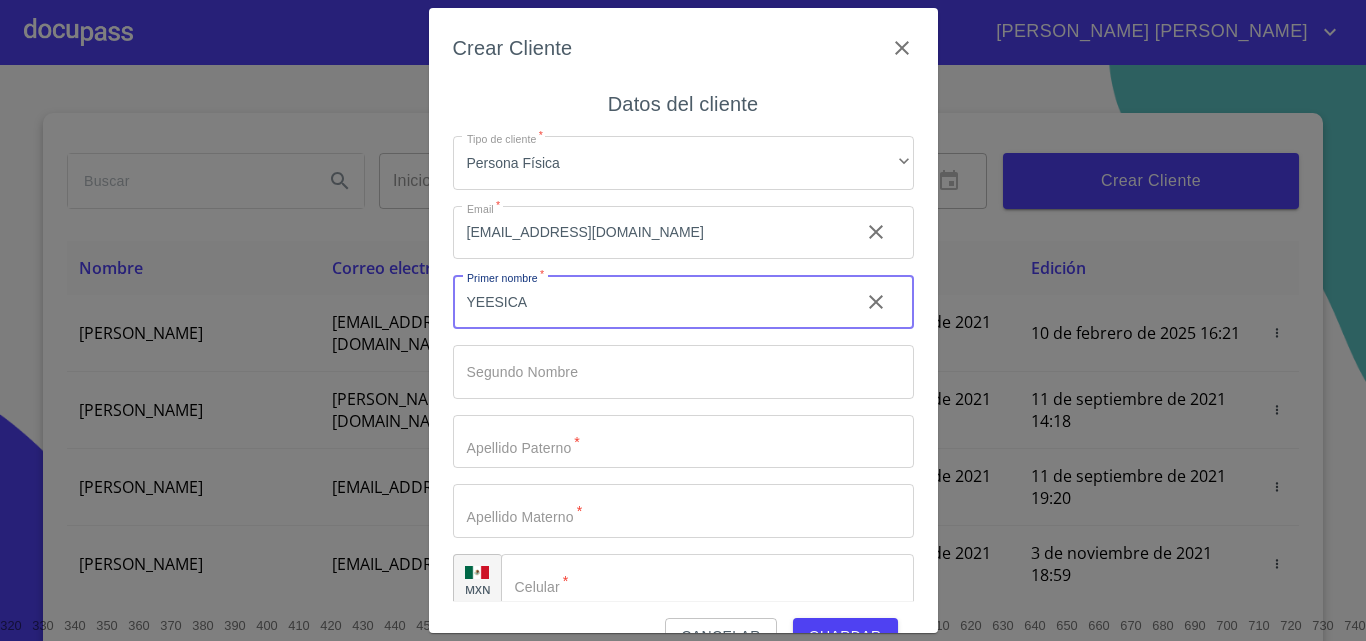 type on "YEESICA" 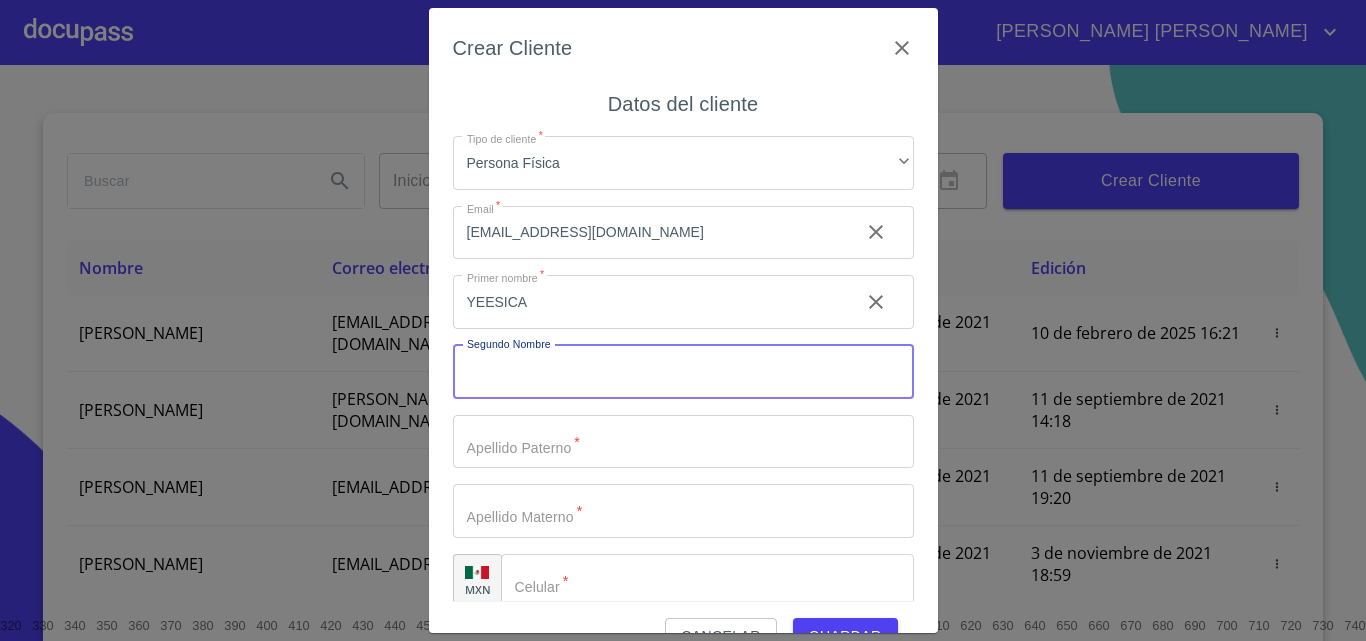 click on "Tipo de cliente   *" at bounding box center (683, 372) 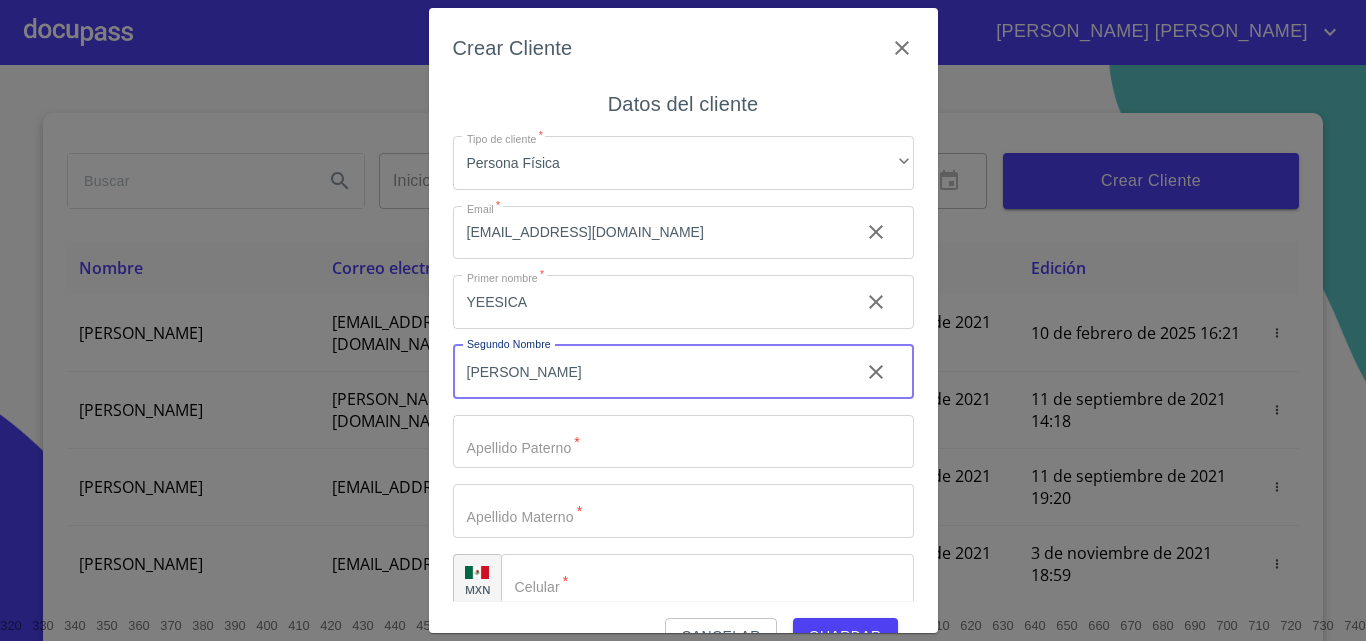 type on "[PERSON_NAME]" 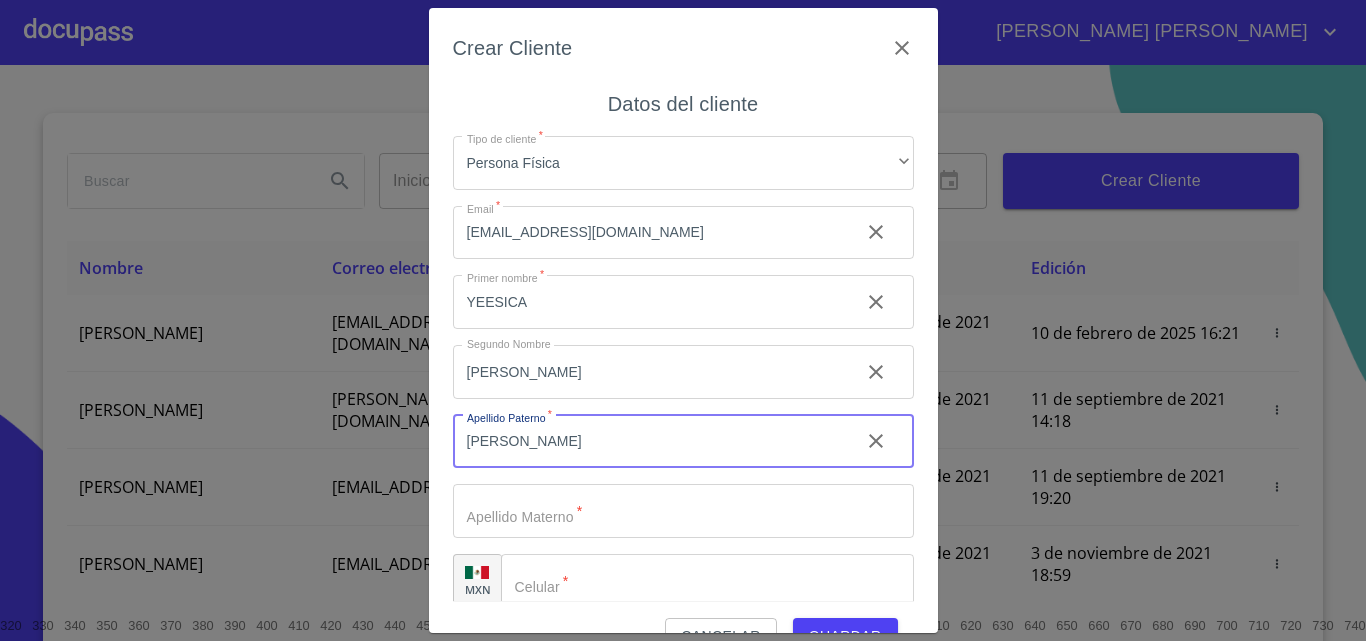 type on "[PERSON_NAME]" 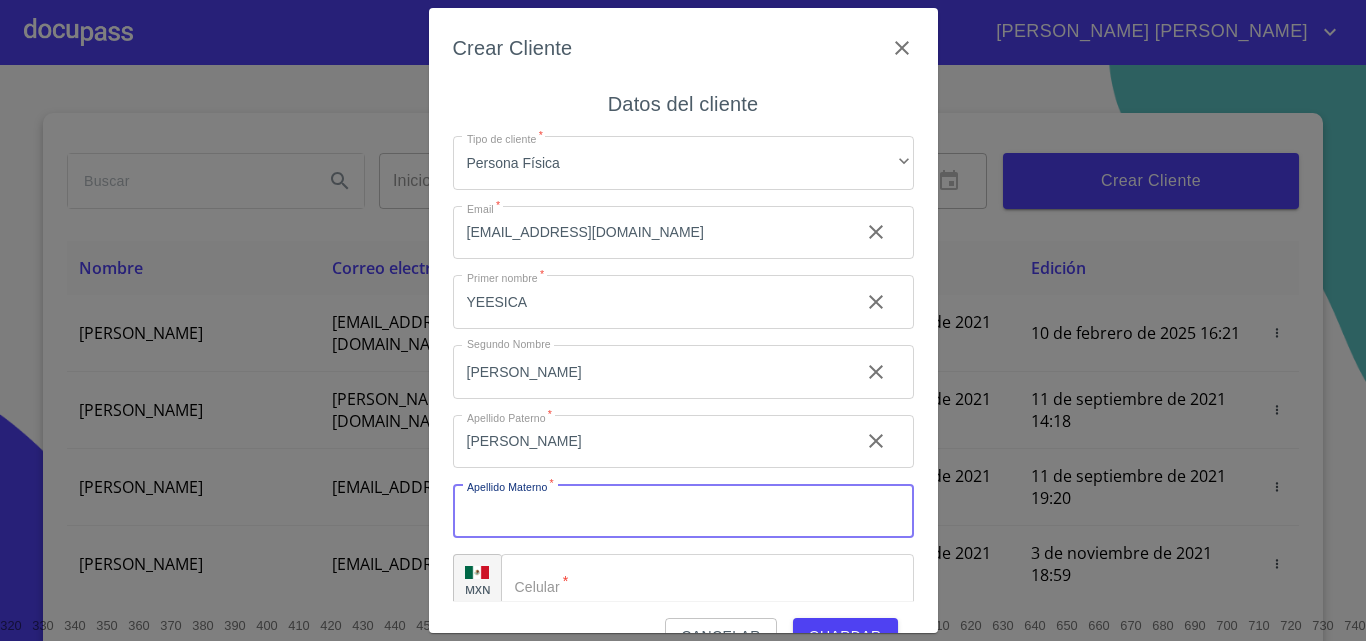 click on "Tipo de cliente   *" at bounding box center (683, 511) 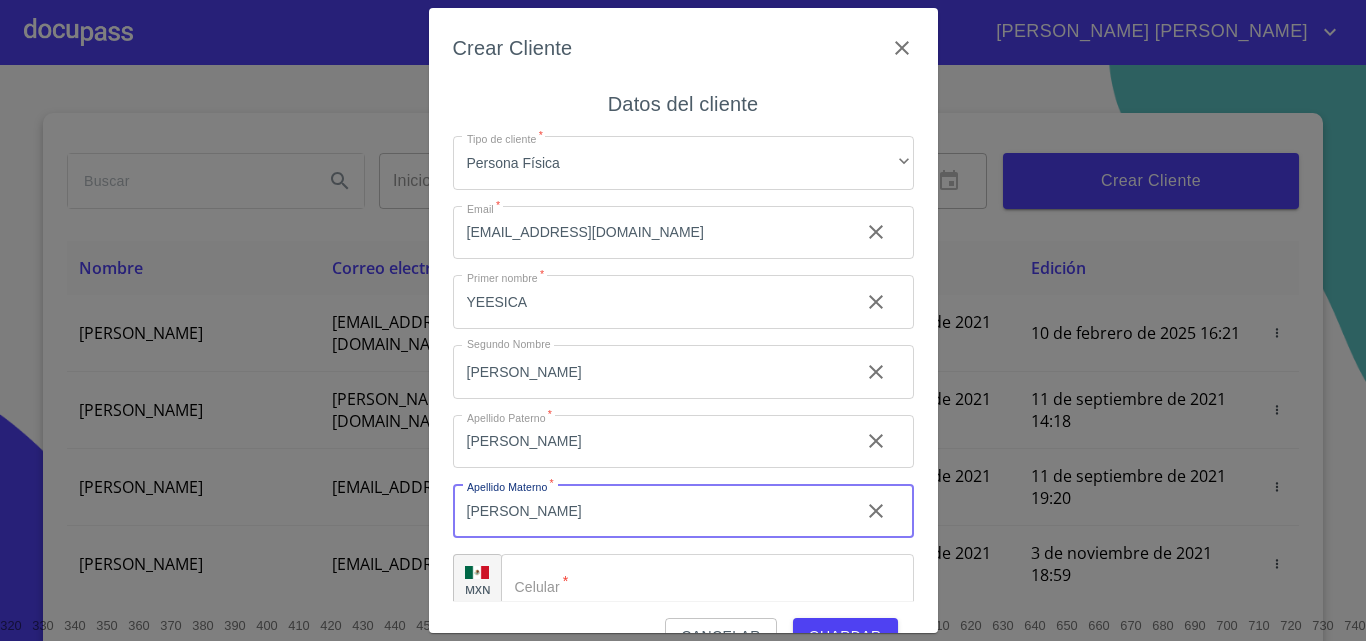 scroll, scrollTop: 23, scrollLeft: 0, axis: vertical 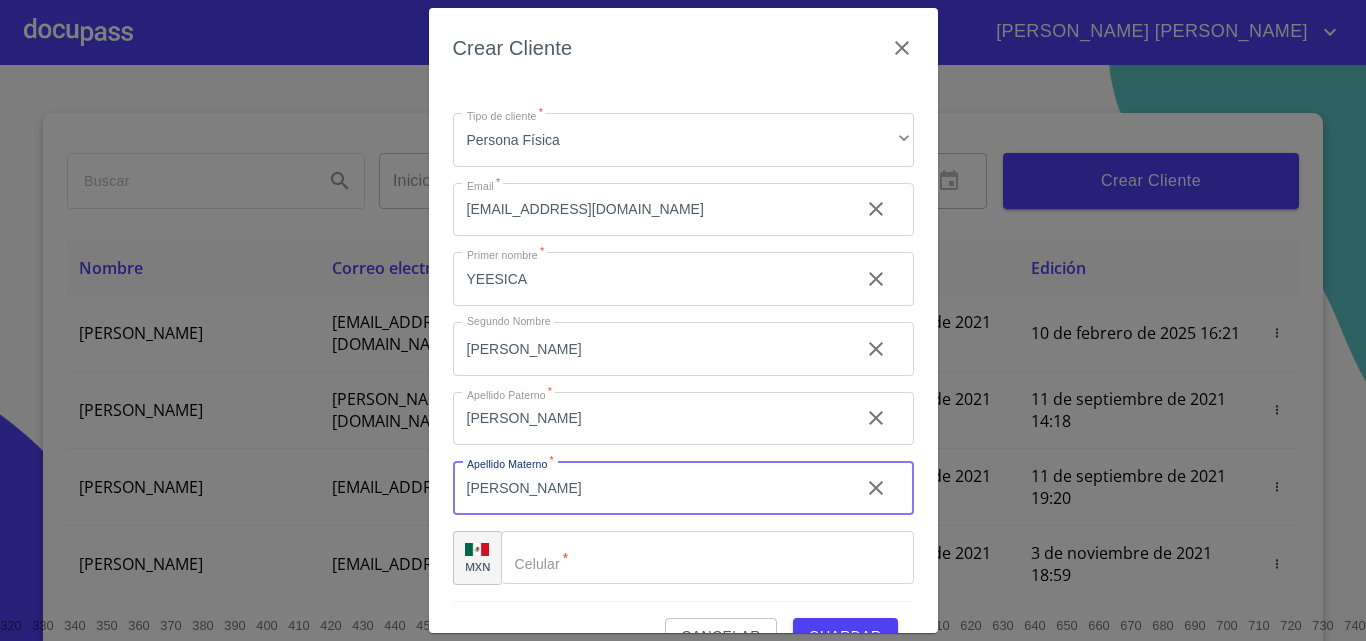 type on "[PERSON_NAME]" 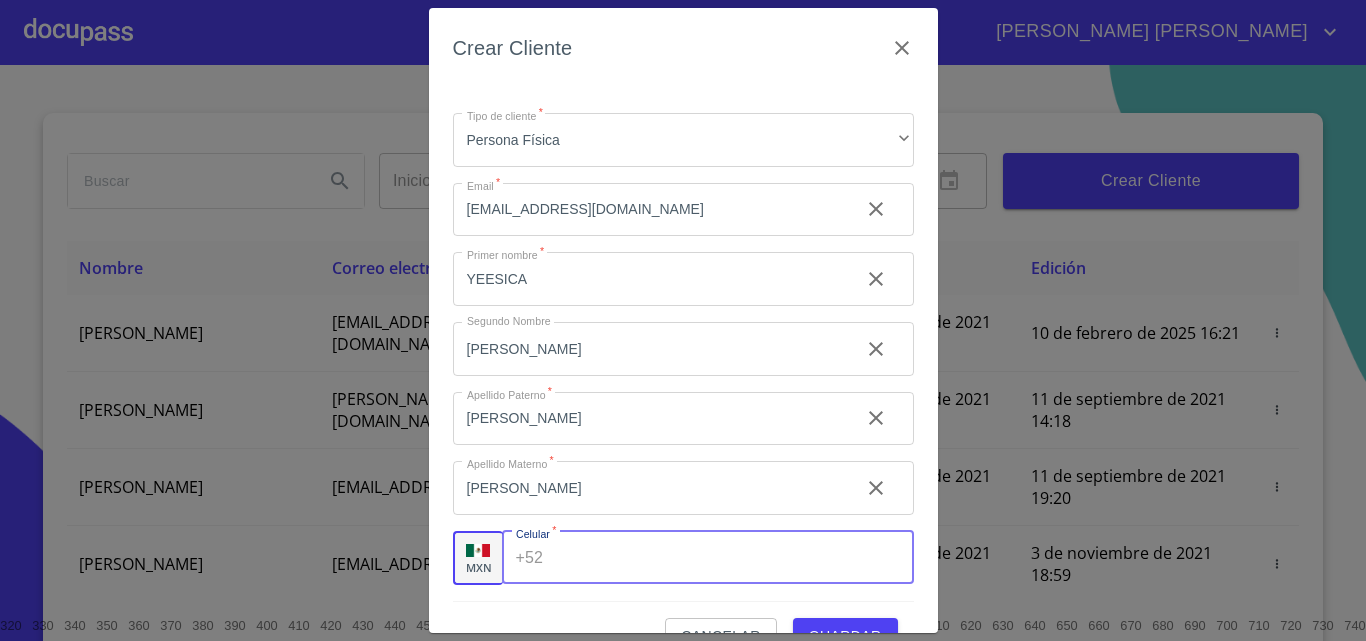 click on "Tipo de cliente   *" at bounding box center (732, 558) 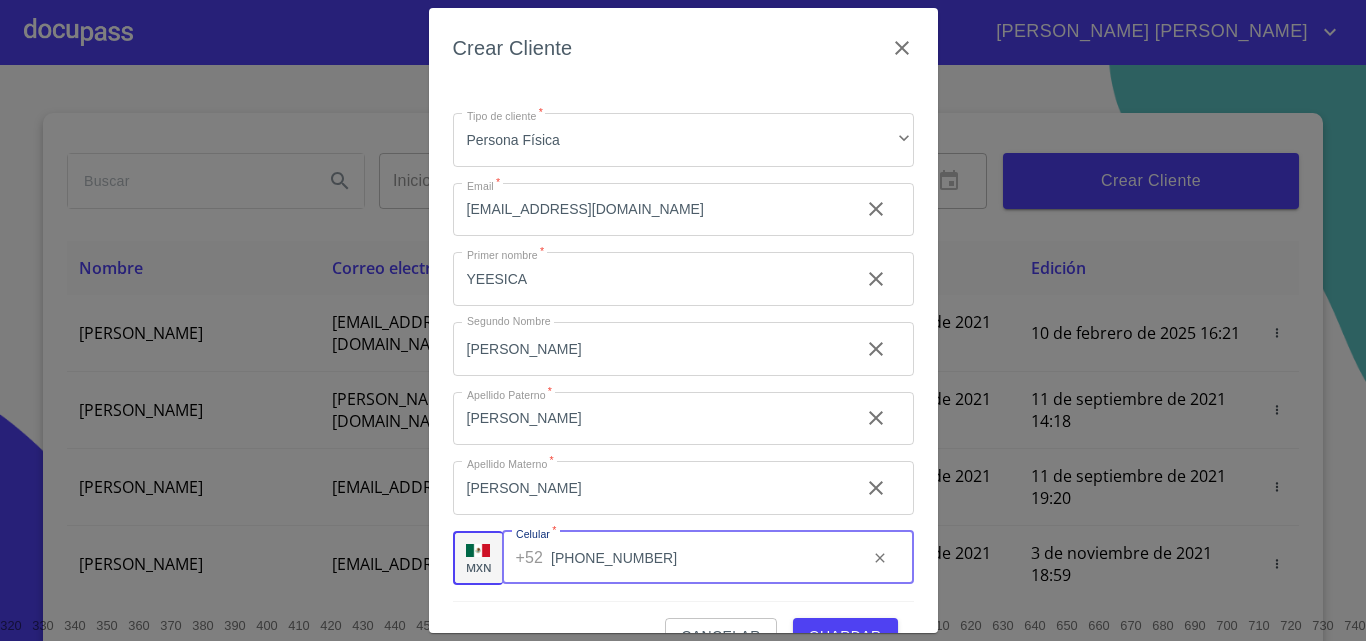 scroll, scrollTop: 45, scrollLeft: 0, axis: vertical 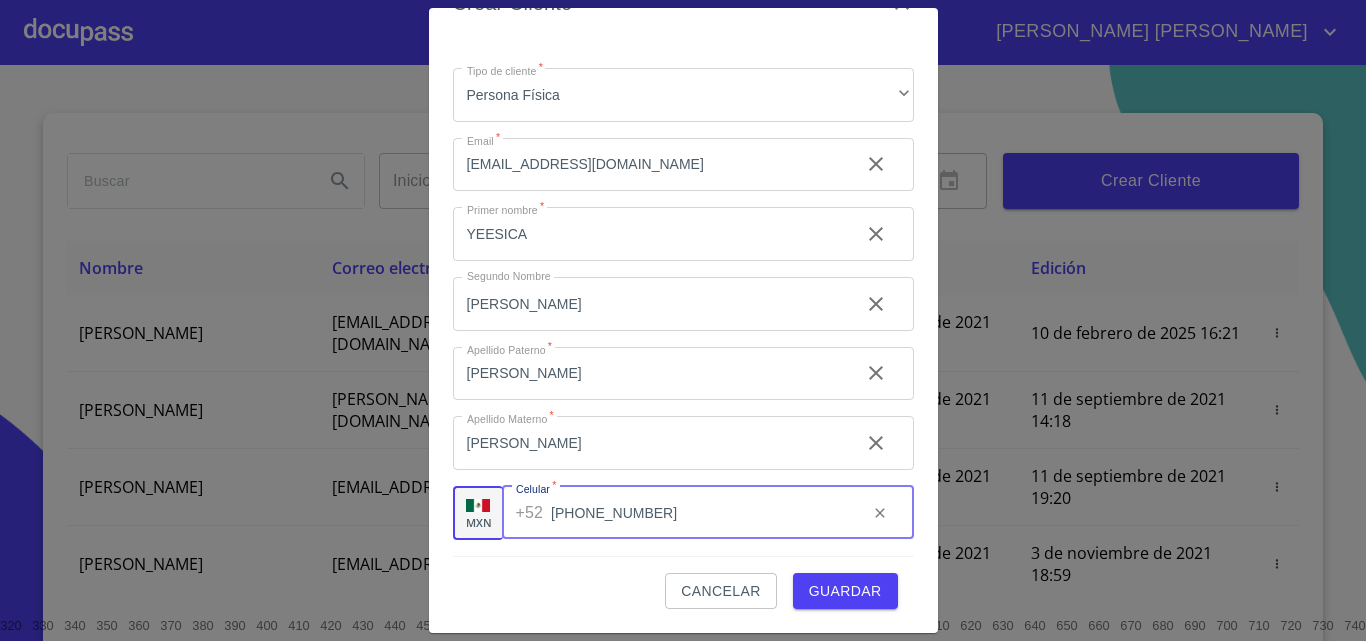 type on "[PHONE_NUMBER]" 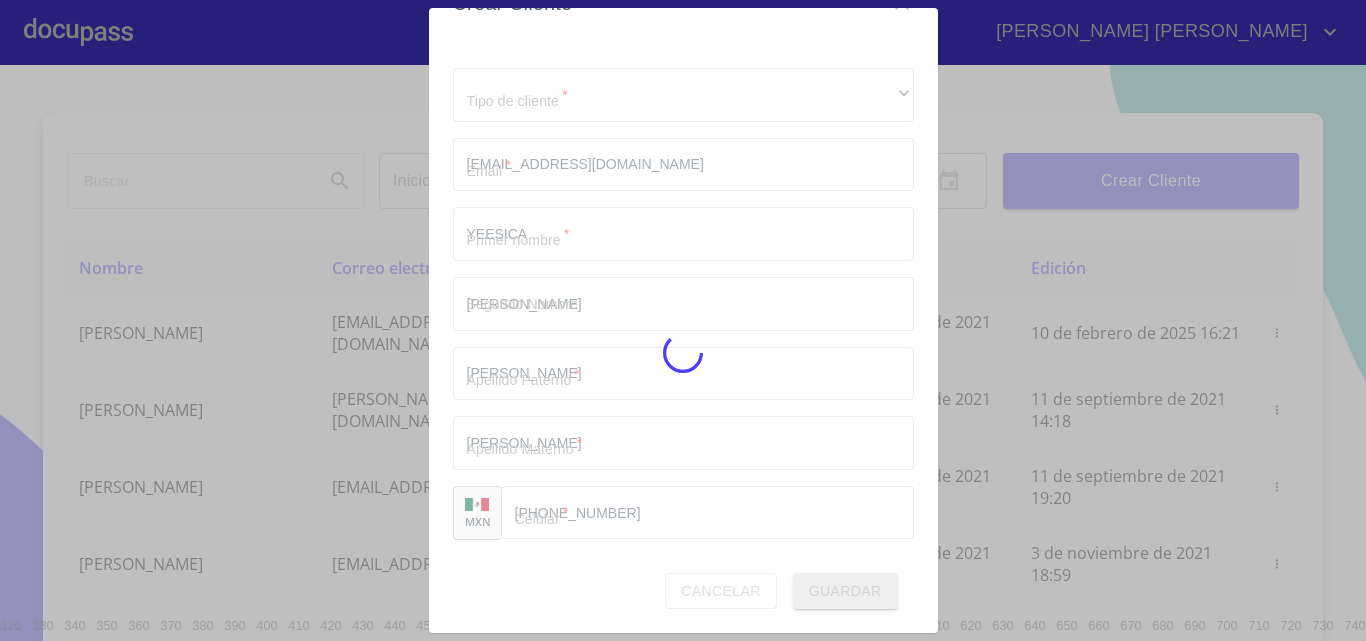 type 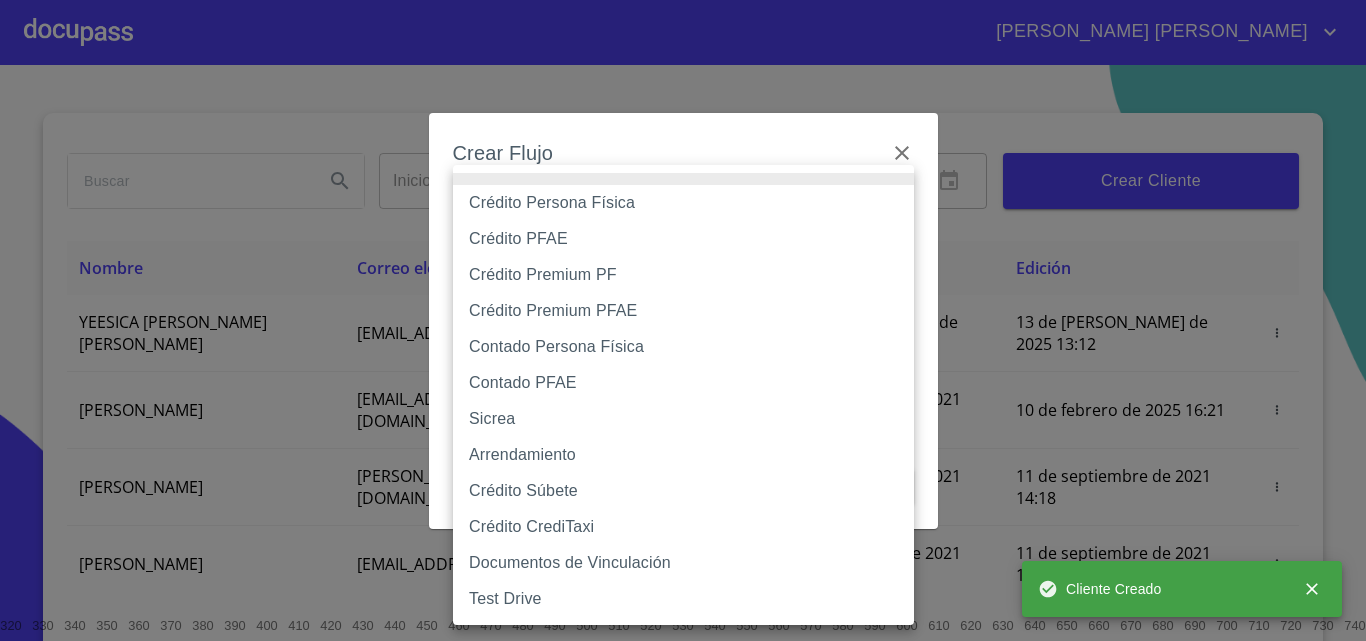 click on "[PERSON_NAME] [PERSON_NAME] ​ Fin ​ Crear Cliente Nombre   Correo electrónico   Registro   Edición     YEESICA  [PERSON_NAME] [PERSON_NAME] [PERSON_NAME][EMAIL_ADDRESS][DOMAIN_NAME] 13 de [PERSON_NAME] de 2025 13:12 13 de [PERSON_NAME] de 2025 13:12 [PERSON_NAME] GROVER [EMAIL_ADDRESS][PERSON_NAME][PERSON_NAME][DOMAIN_NAME] 10 de septiembre de 2021 18:55 10 de febrero de 2025 16:21 [PERSON_NAME] CELIS  [EMAIL_ADDRESS][PERSON_NAME][DOMAIN_NAME] 11 de septiembre de 2021 14:18 11 de septiembre de 2021 14:18 [PERSON_NAME] [PERSON_NAME][EMAIL_ADDRESS][DOMAIN_NAME] 11 de septiembre de 2021 19:20 11 de septiembre de 2021 19:20 [PERSON_NAME] [EMAIL_ADDRESS][DOMAIN_NAME] 13 de septiembre de 2021 11:06 3 de noviembre de 2021 18:59 [PERSON_NAME] [EMAIL_ADDRESS][DOMAIN_NAME] 14 de septiembre de 2021 12:26 14 de septiembre de 2021 12:26 [PERSON_NAME] [EMAIL_ADDRESS][DOMAIN_NAME] 14 de septiembre de 2021 16:35 14 de septiembre de 2021 16:35 [PERSON_NAME] [EMAIL_ADDRESS][DOMAIN_NAME] 14 de septiembre de 2021 18:24 14 de septiembre de 2021 18:24 [PERSON_NAME]  [EMAIL_ADDRESS][DOMAIN_NAME] 15 de septiembre de 2021 13:18 1 2 3 4 5 6 7" at bounding box center [683, 320] 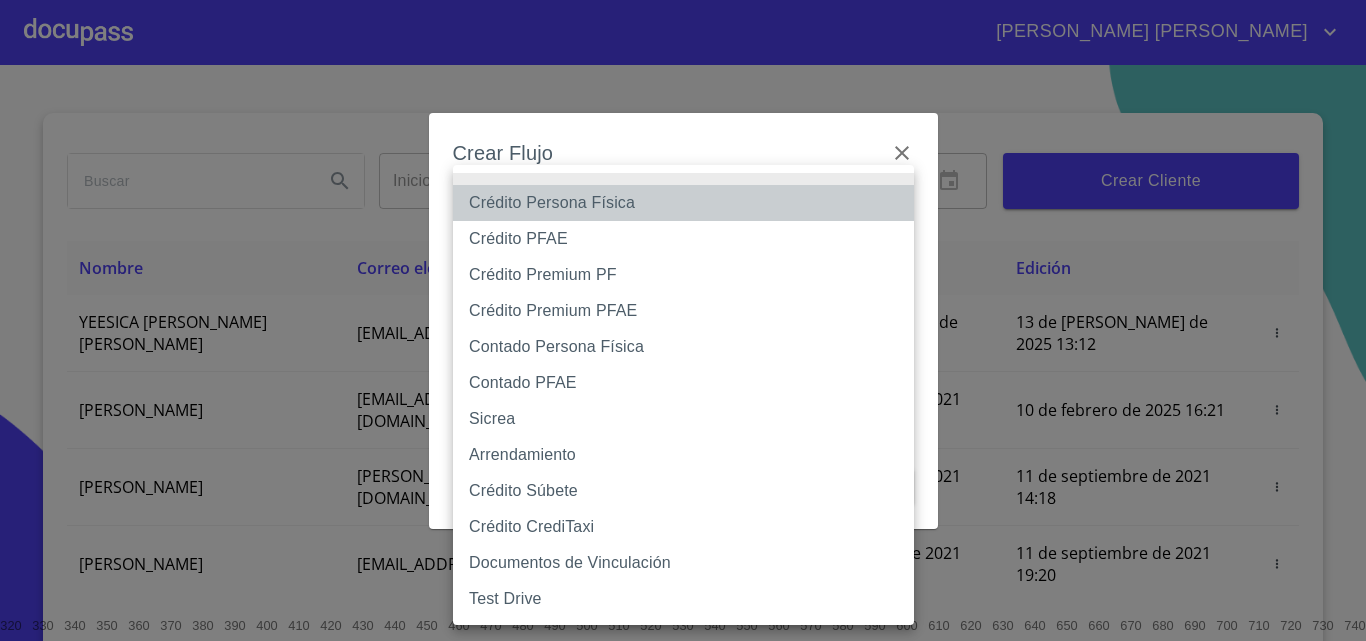click on "Crédito Persona Física" at bounding box center [683, 203] 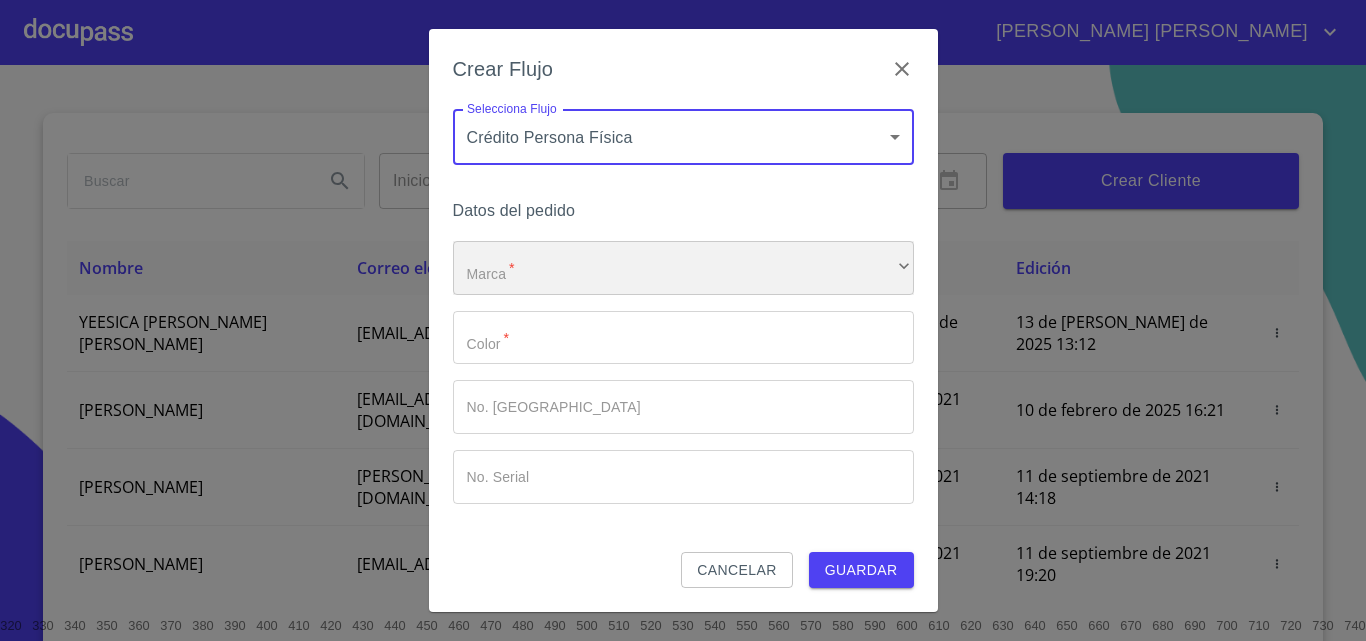 click on "​" at bounding box center (683, 268) 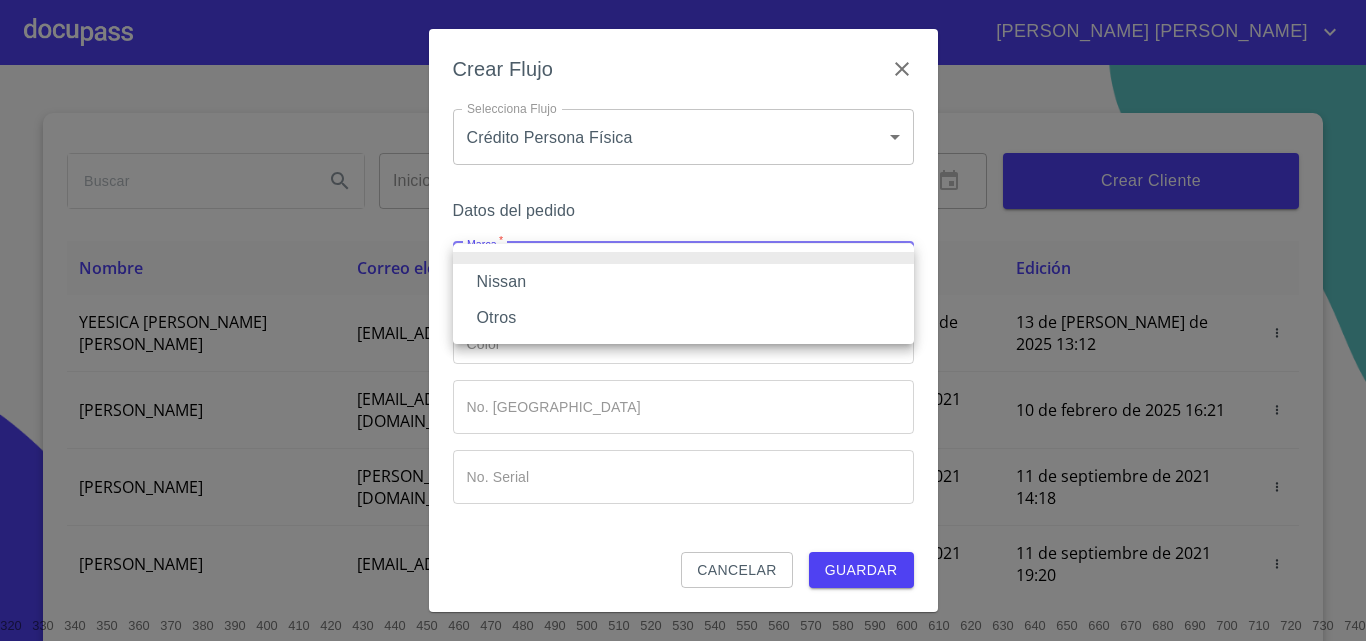 click on "Nissan" at bounding box center [683, 282] 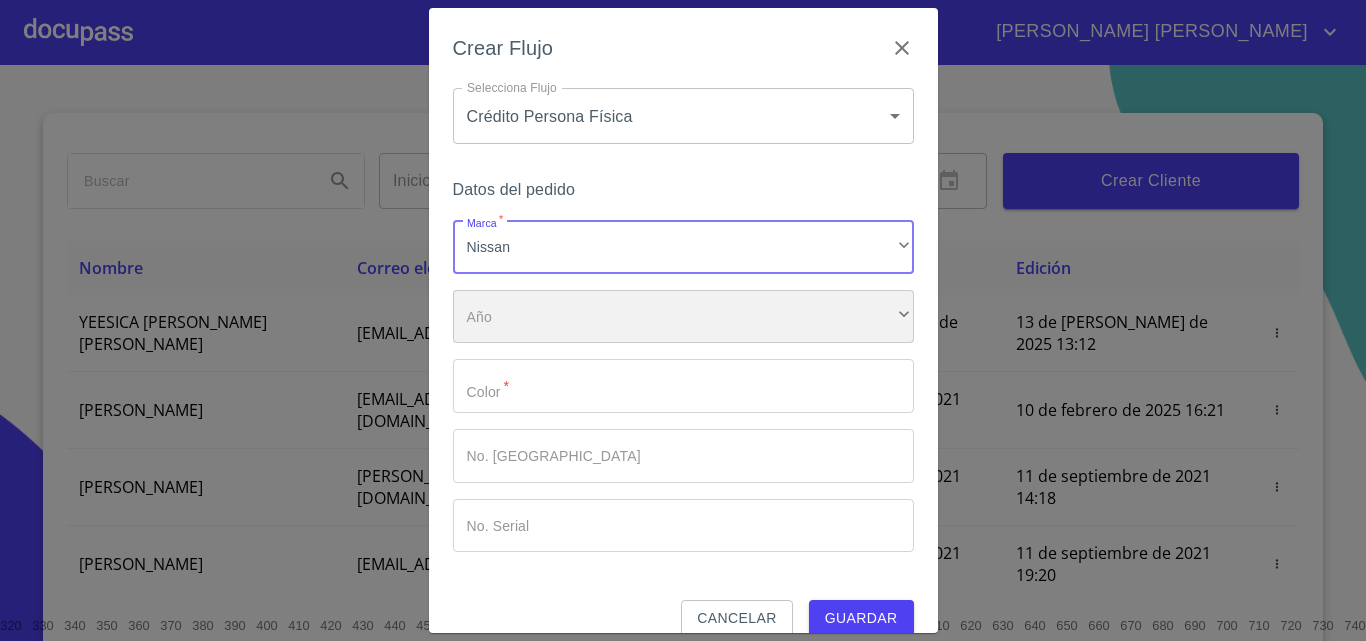 click on "​" at bounding box center (683, 317) 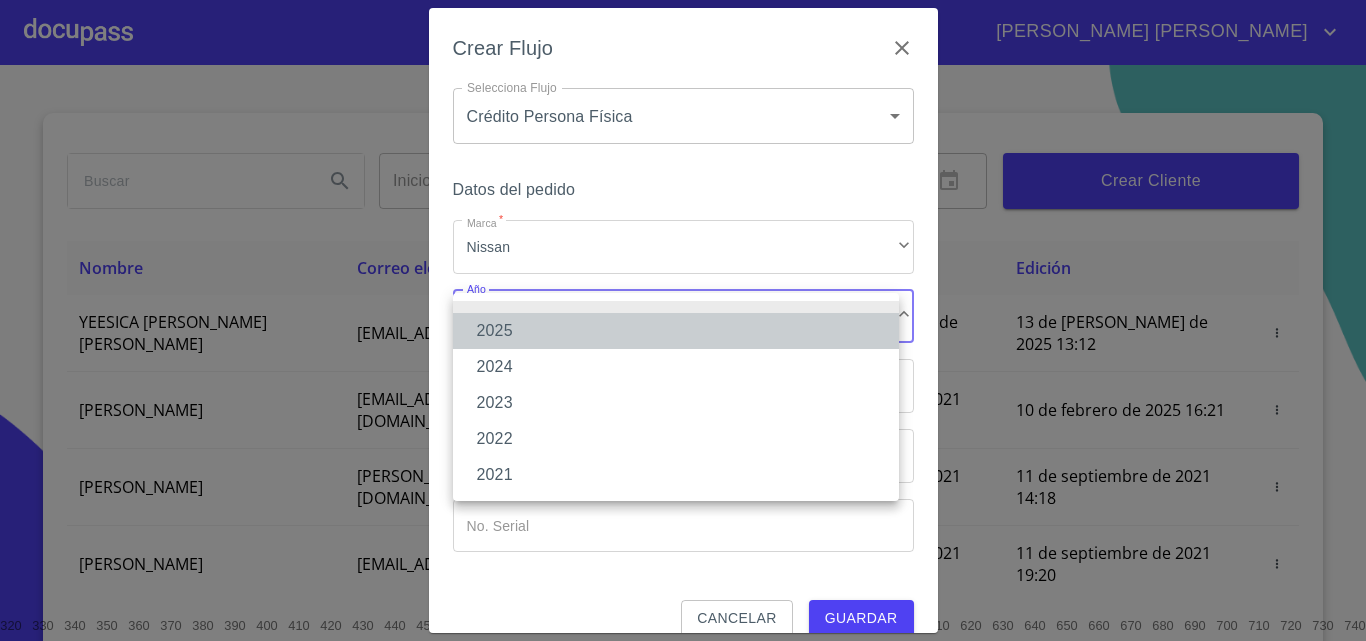 click on "2025" at bounding box center (676, 331) 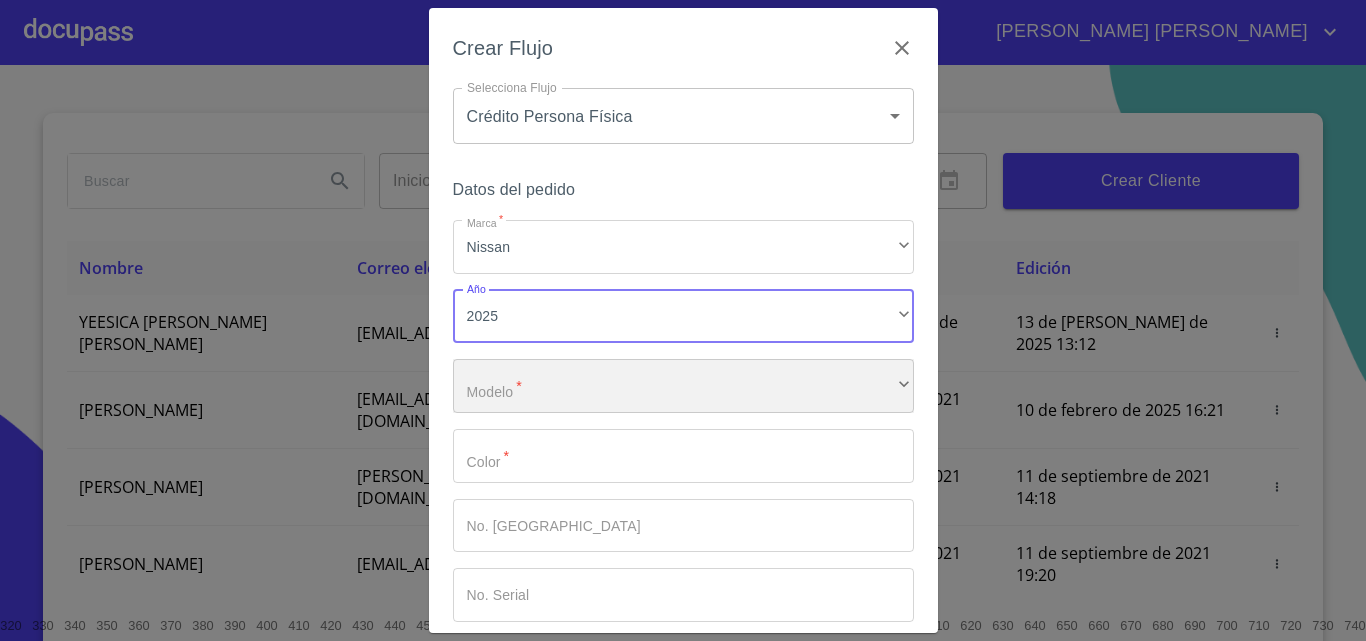 click on "​" at bounding box center [683, 386] 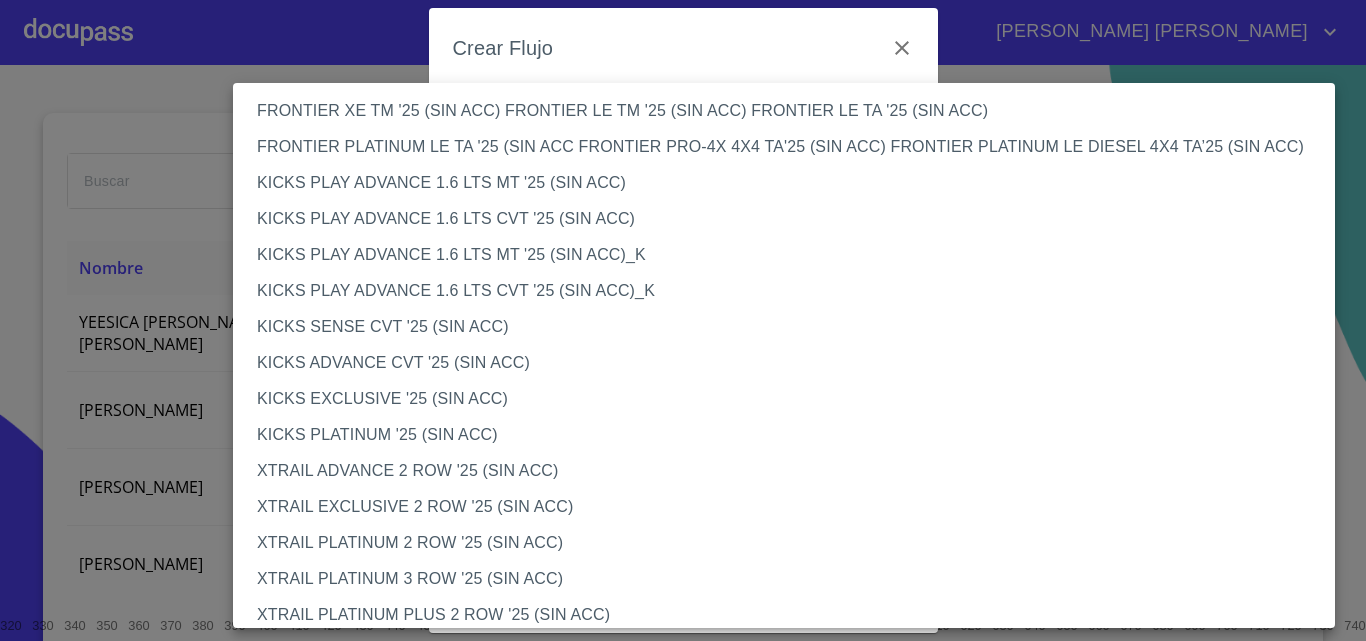 scroll, scrollTop: 1643, scrollLeft: 0, axis: vertical 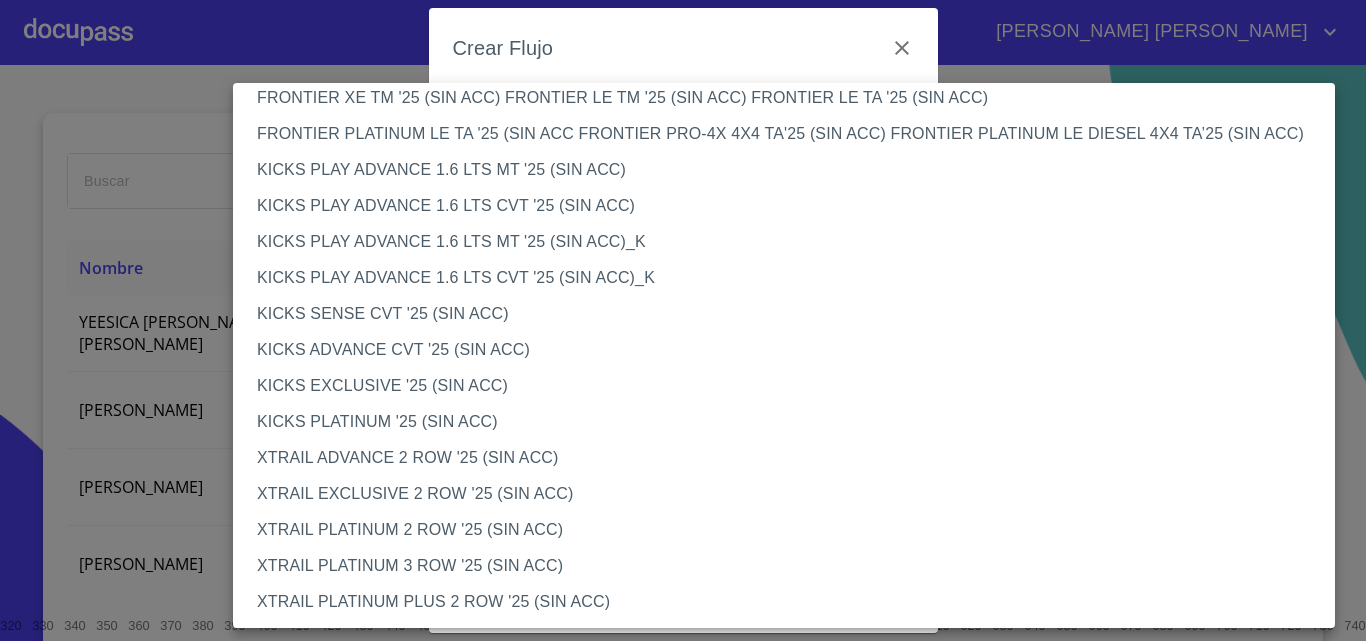 click on "XTRAIL PLATINUM 2 ROW '25 (SIN ACC)" at bounding box center (791, 530) 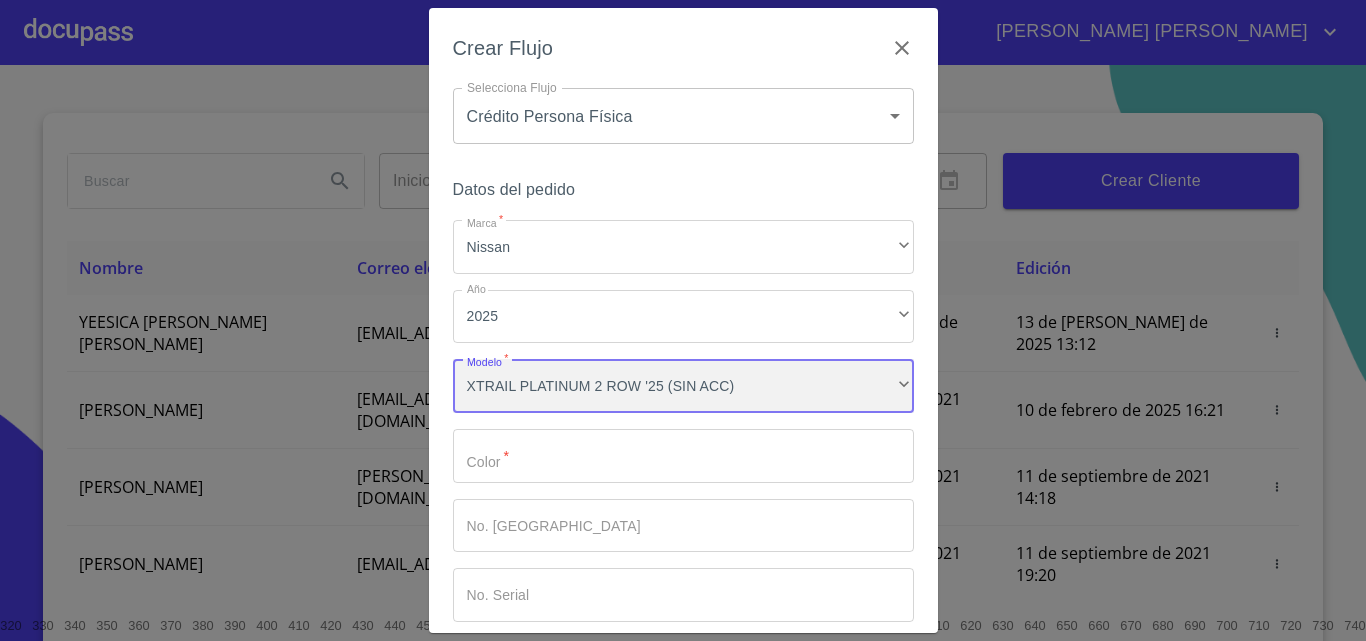 scroll, scrollTop: 1642, scrollLeft: 0, axis: vertical 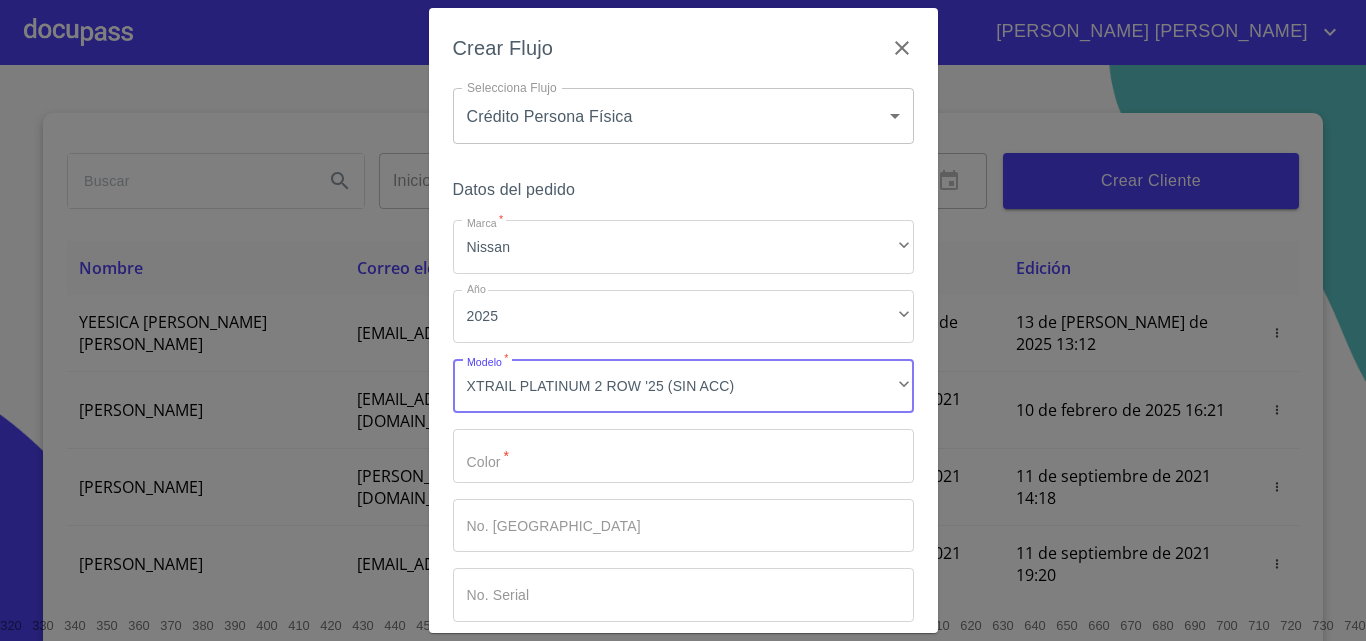 click on "Marca   *" at bounding box center [683, 456] 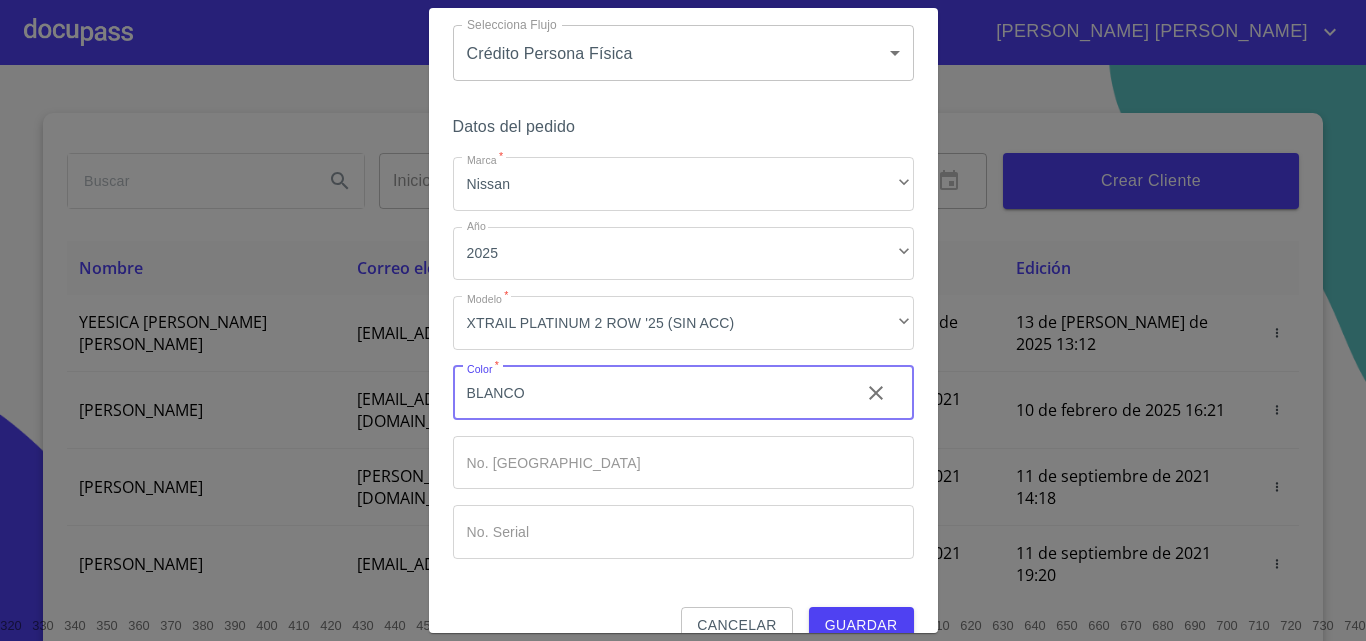 scroll, scrollTop: 97, scrollLeft: 0, axis: vertical 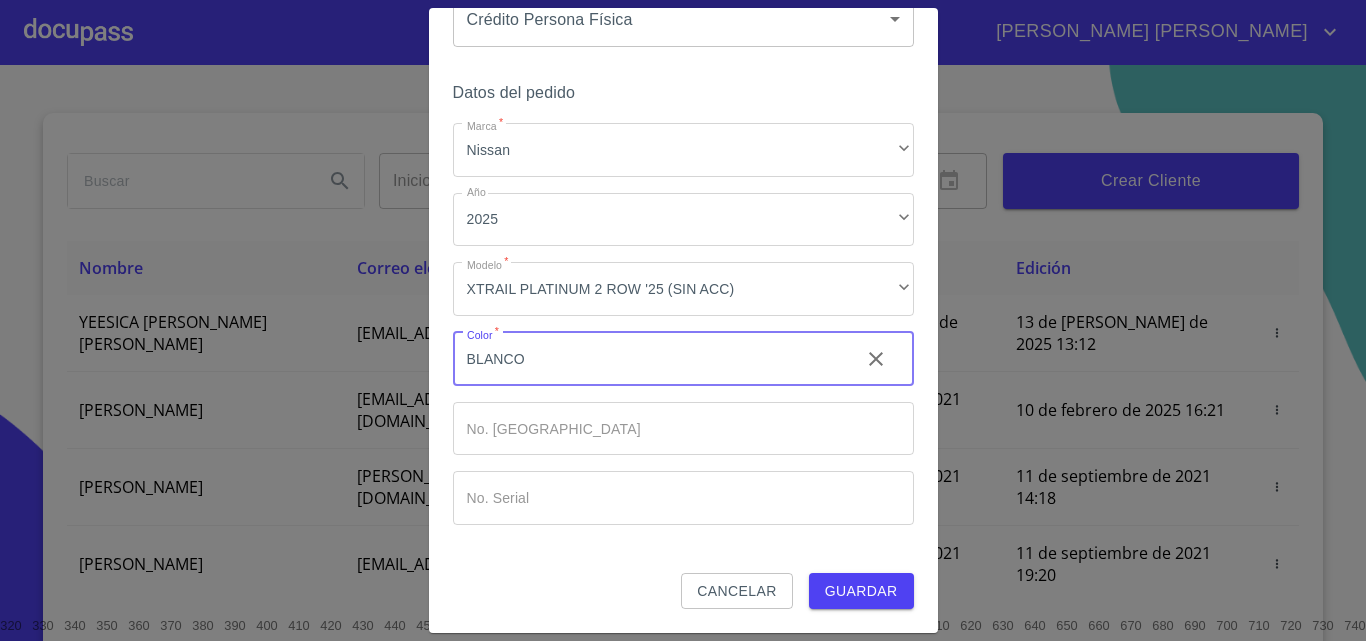 type on "BLANCO" 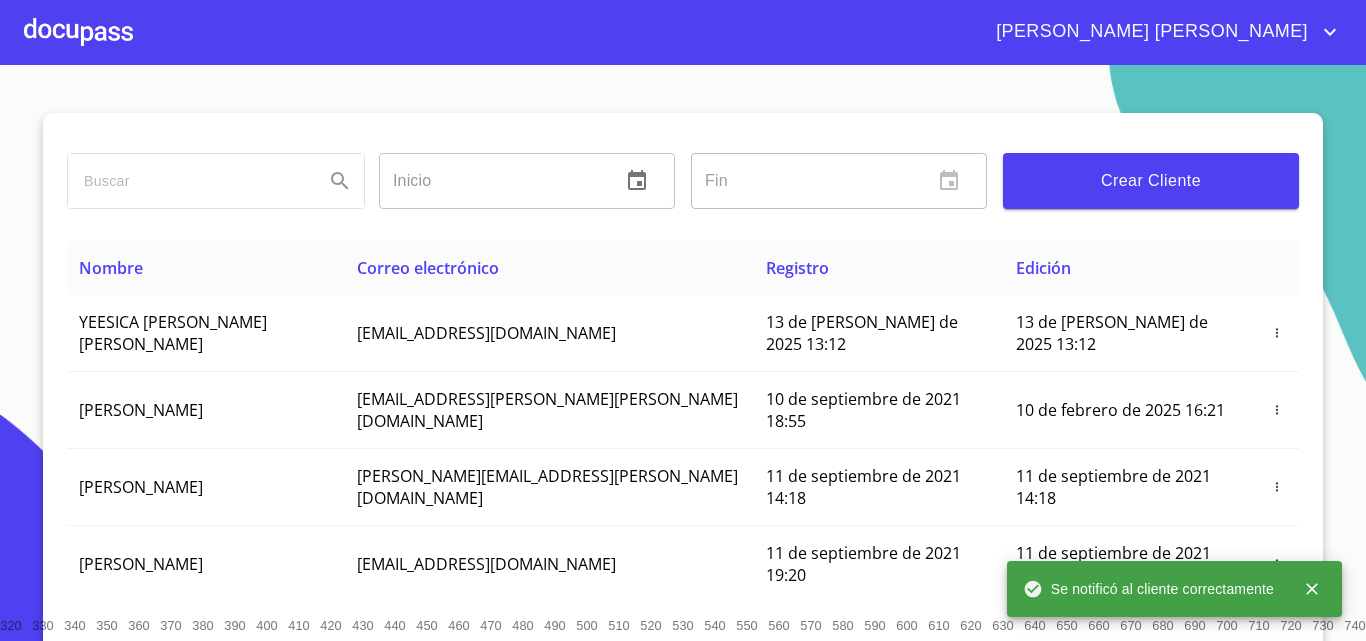 click at bounding box center [78, 32] 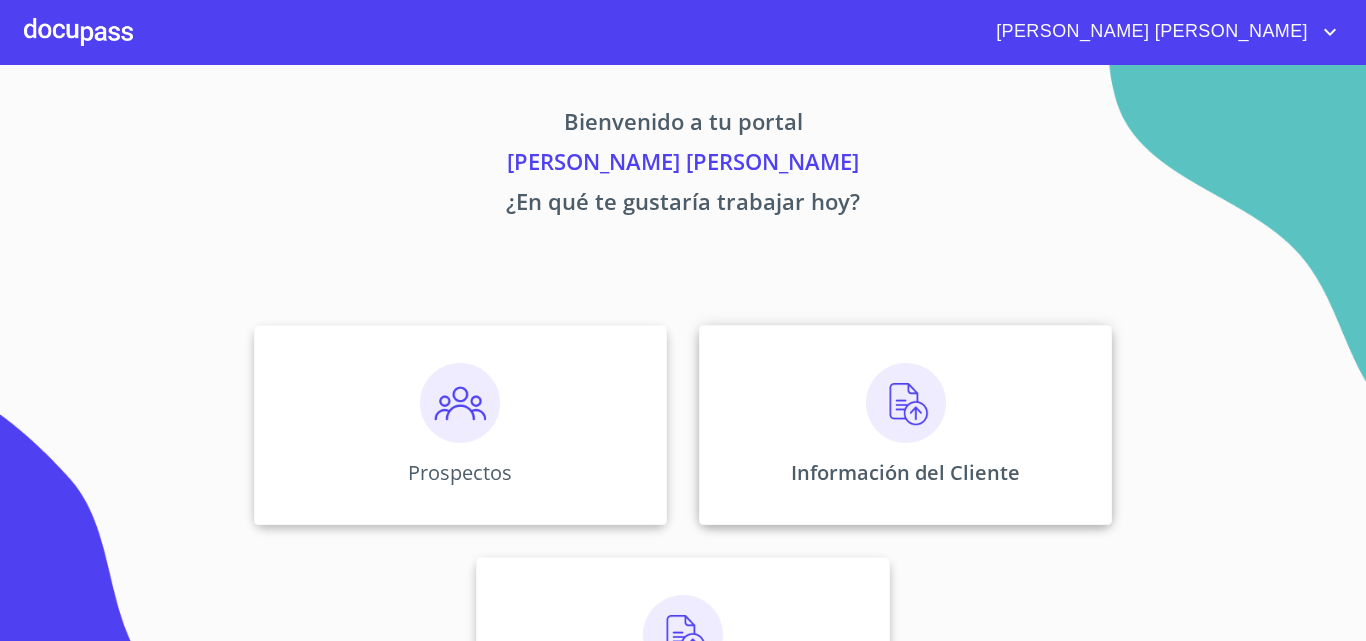 click at bounding box center [906, 403] 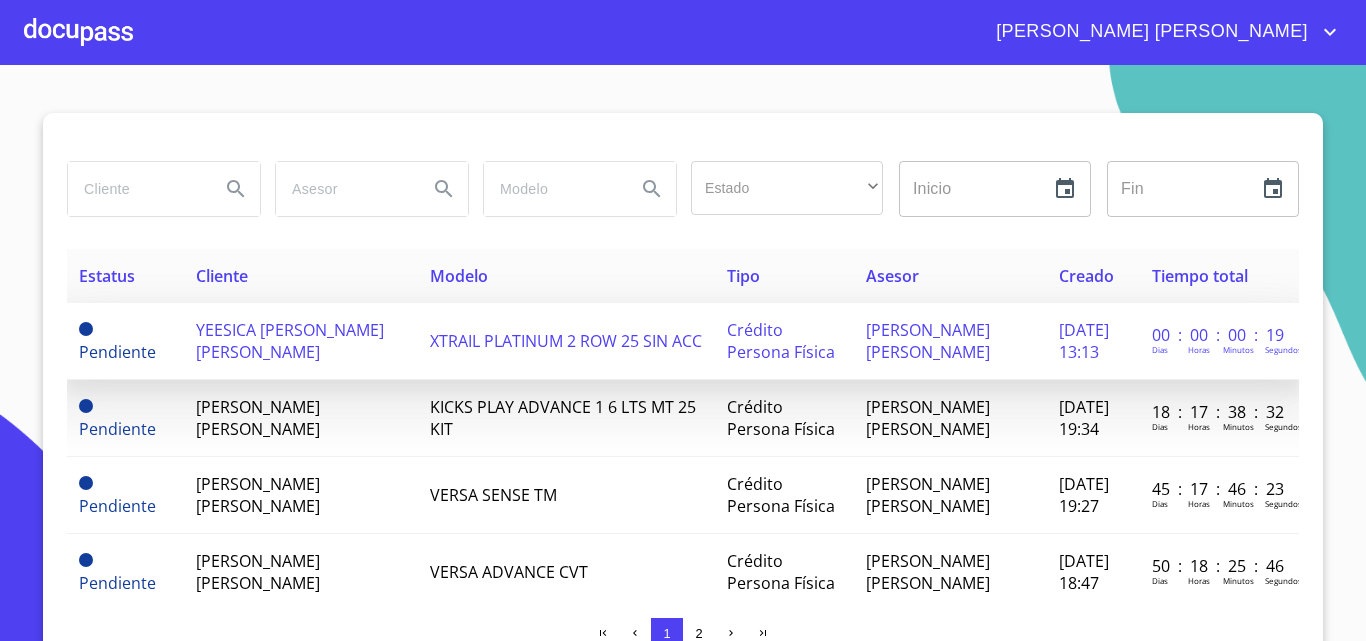 click on "YEESICA  [PERSON_NAME] [PERSON_NAME]" at bounding box center [290, 341] 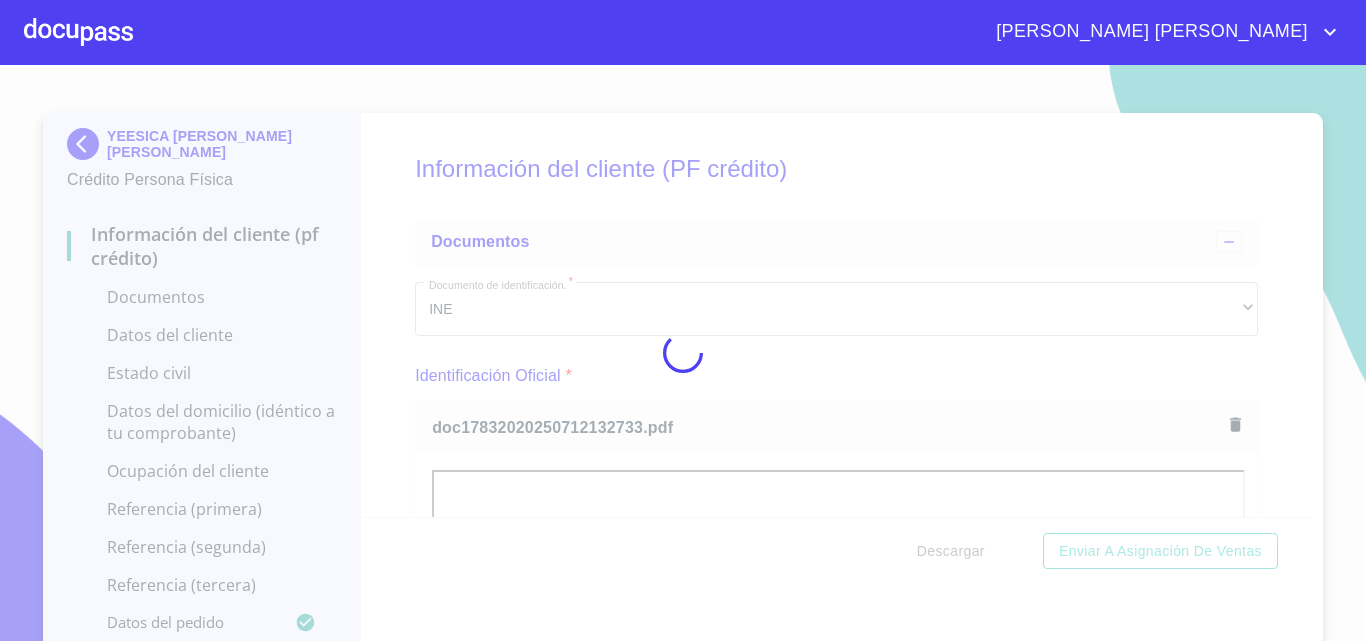 scroll, scrollTop: 200, scrollLeft: 0, axis: vertical 